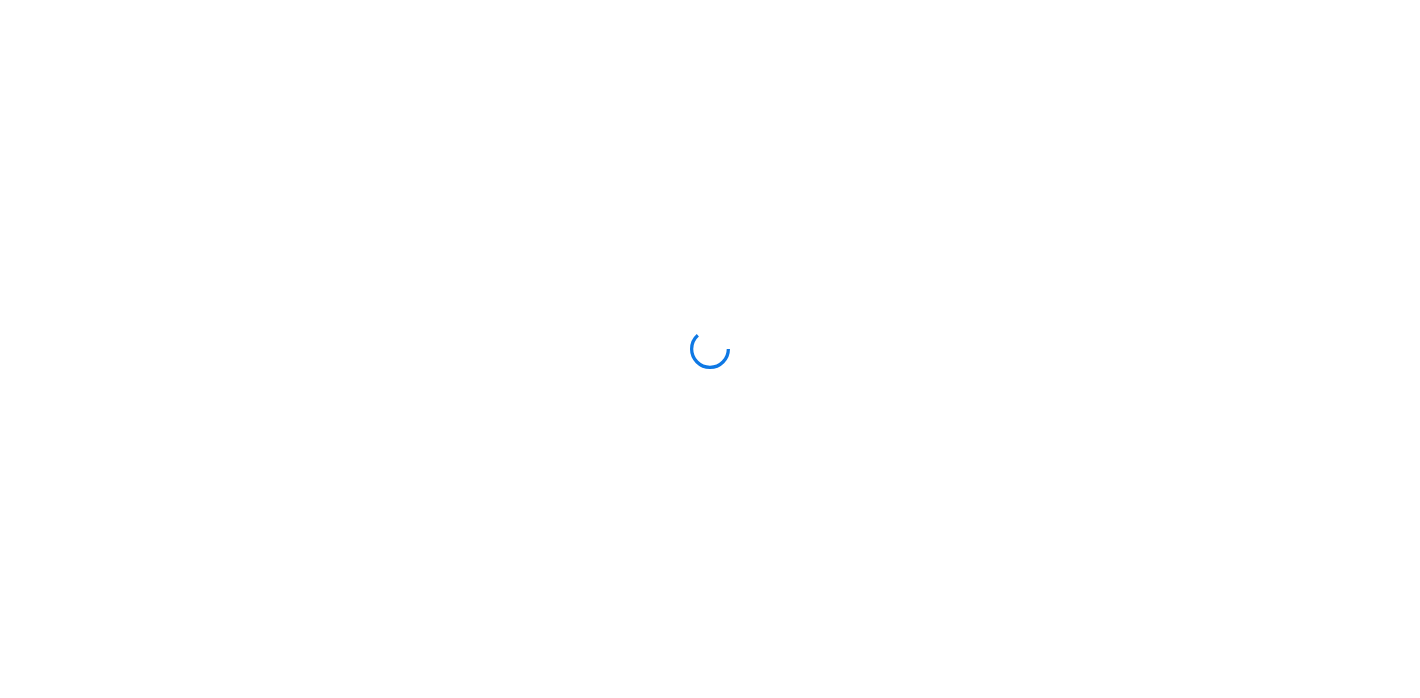 scroll, scrollTop: 0, scrollLeft: 0, axis: both 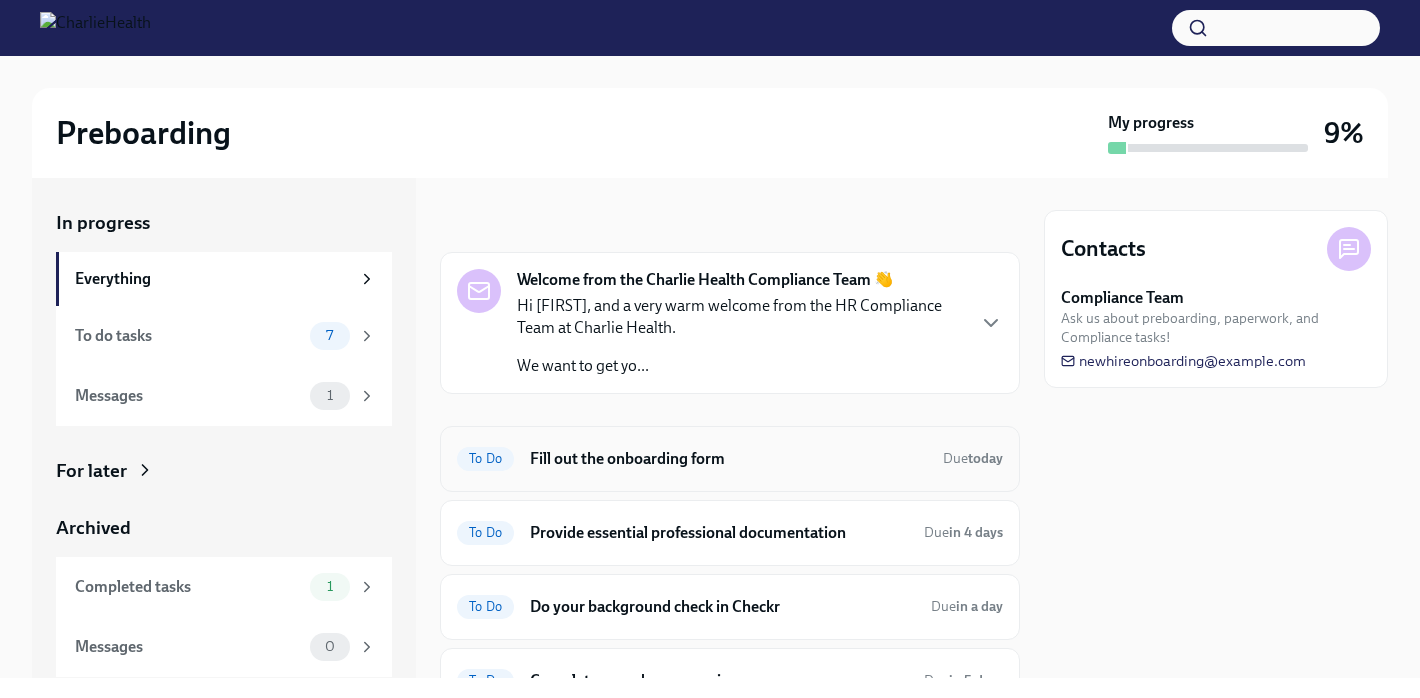 click on "Fill out the onboarding form" at bounding box center [728, 459] 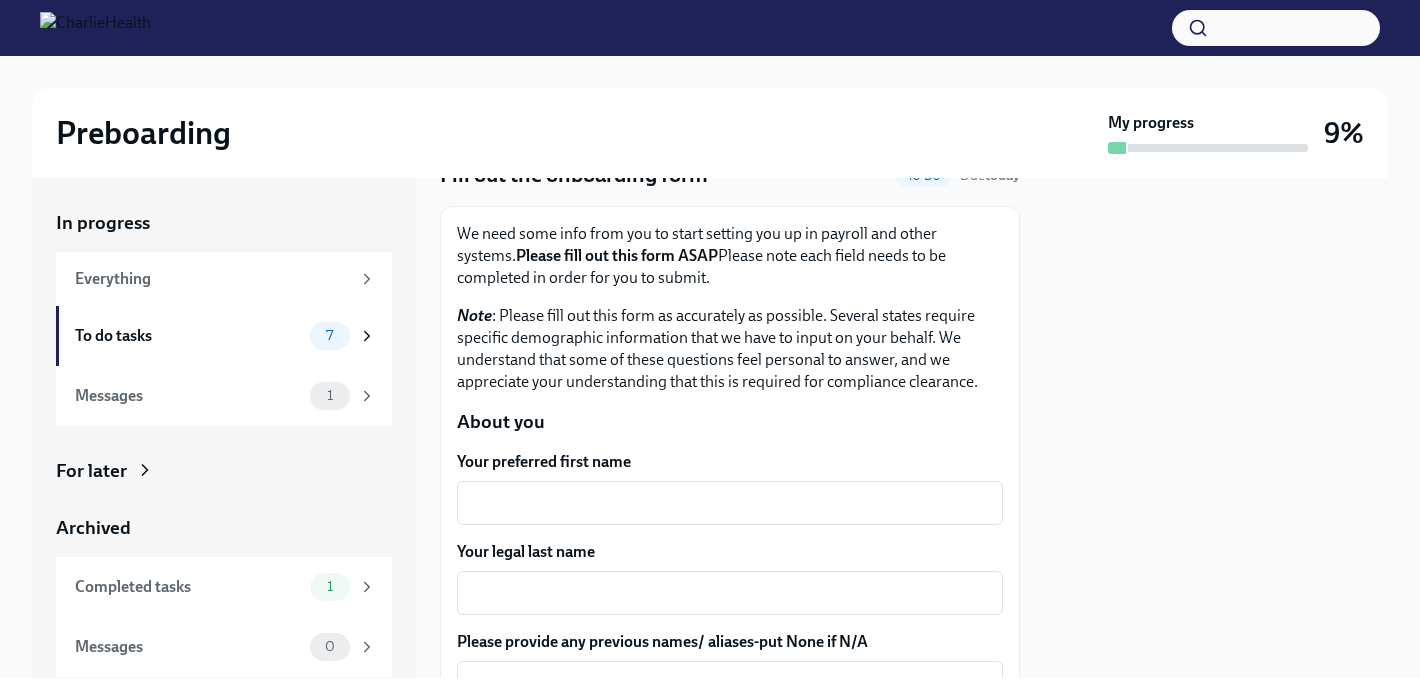 scroll, scrollTop: 0, scrollLeft: 0, axis: both 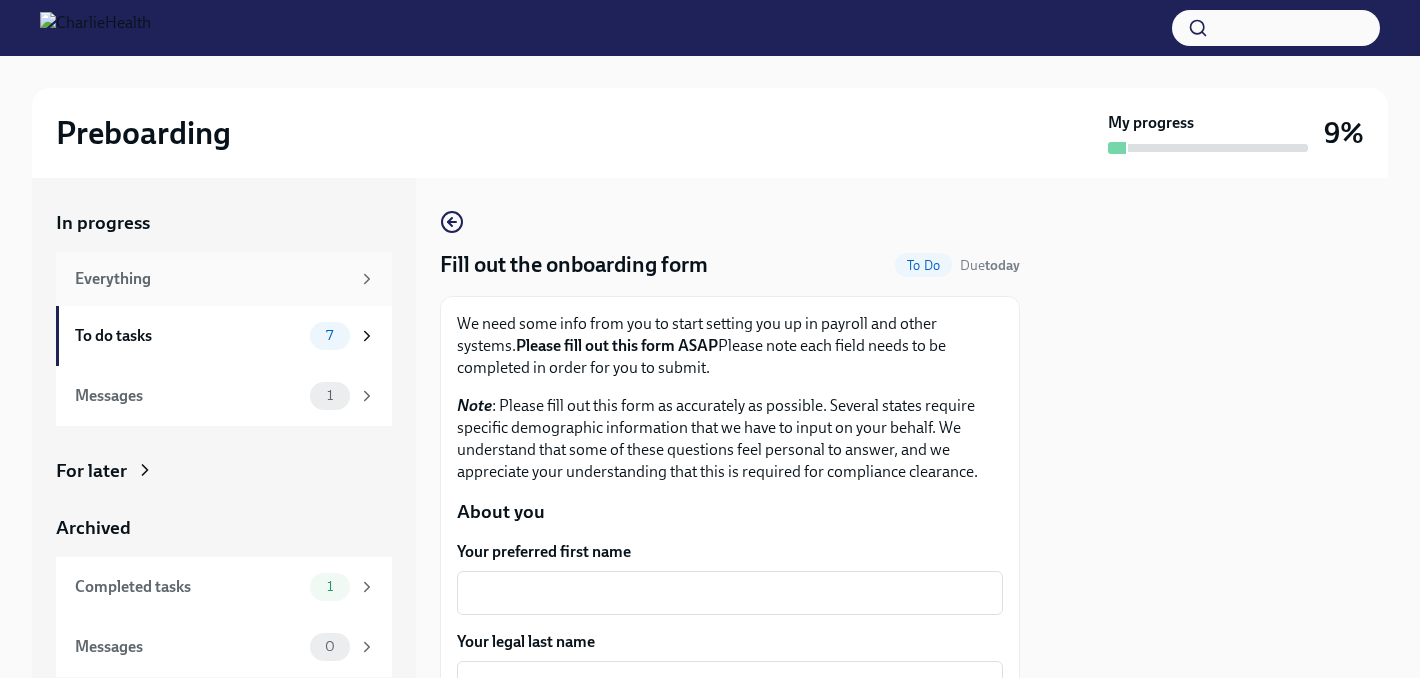 click on "Everything" at bounding box center [224, 279] 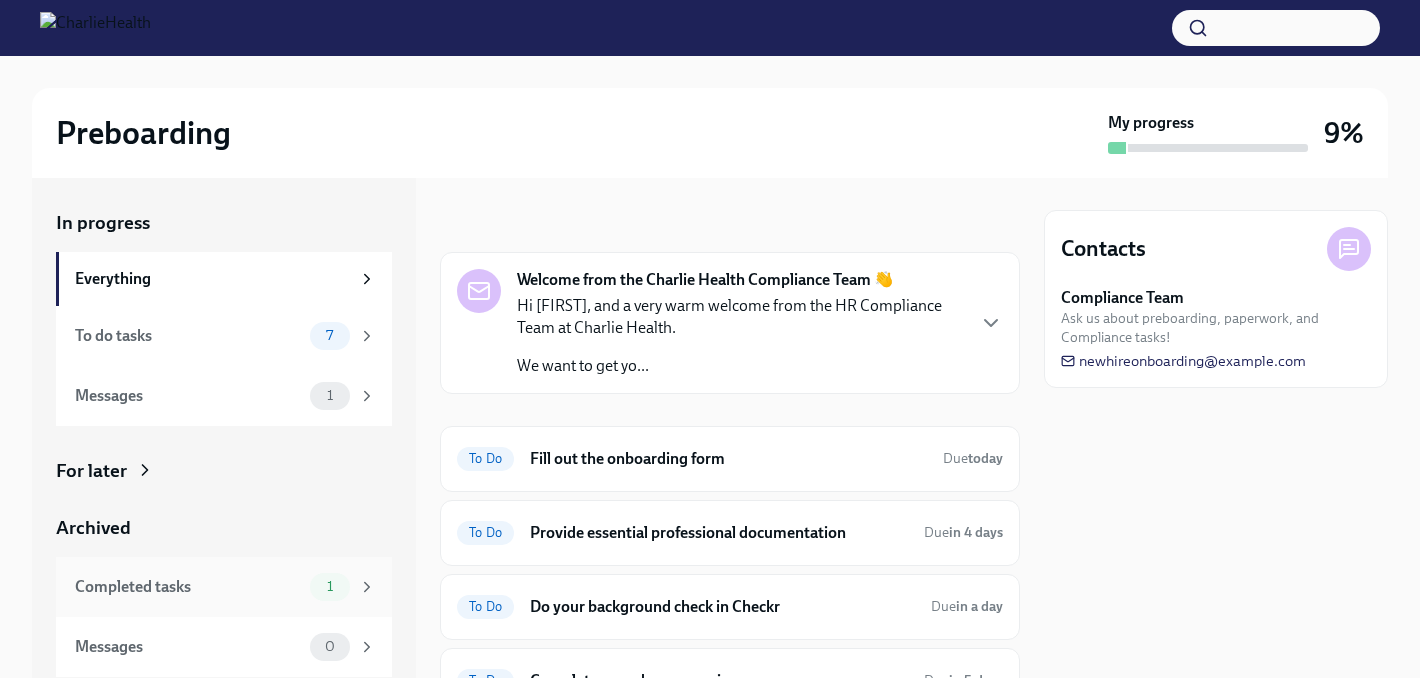 click on "Completed tasks 1" at bounding box center [224, 587] 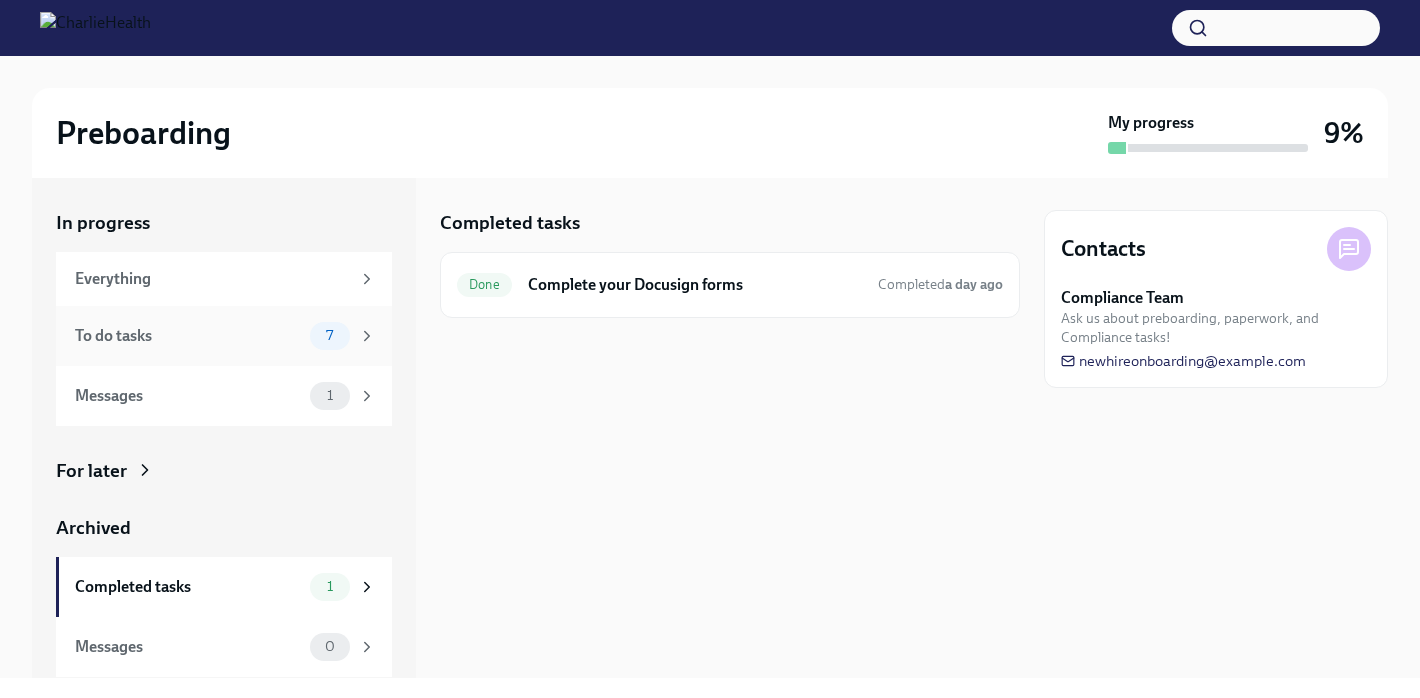 click on "To do tasks" at bounding box center [188, 336] 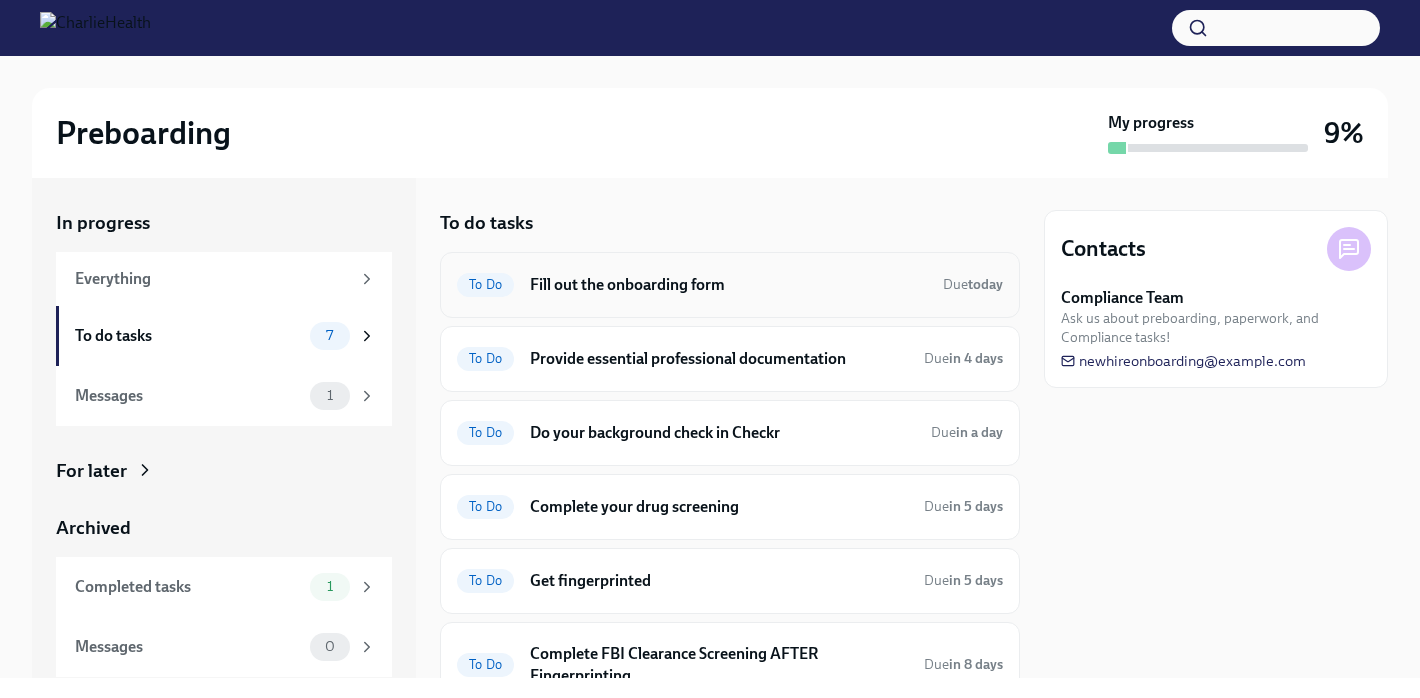 click on "To Do Fill out the onboarding form Due  today" at bounding box center [730, 285] 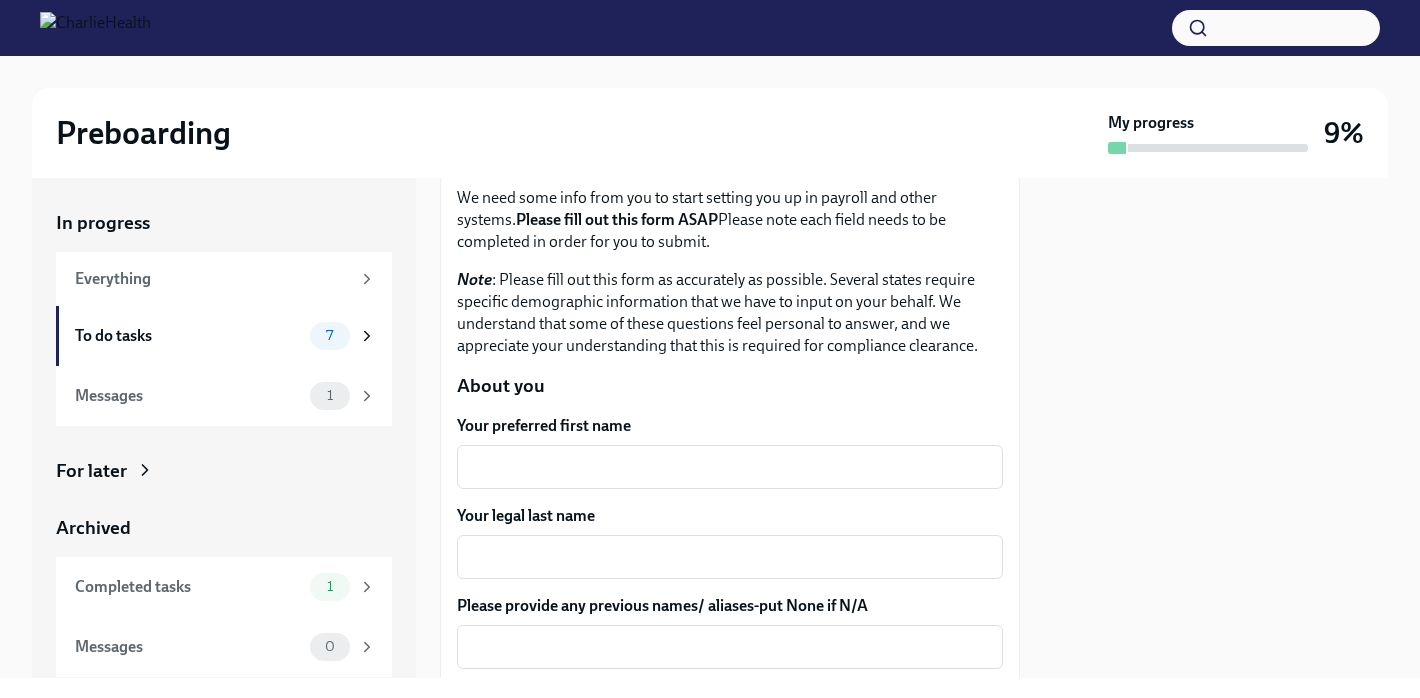 scroll, scrollTop: 204, scrollLeft: 0, axis: vertical 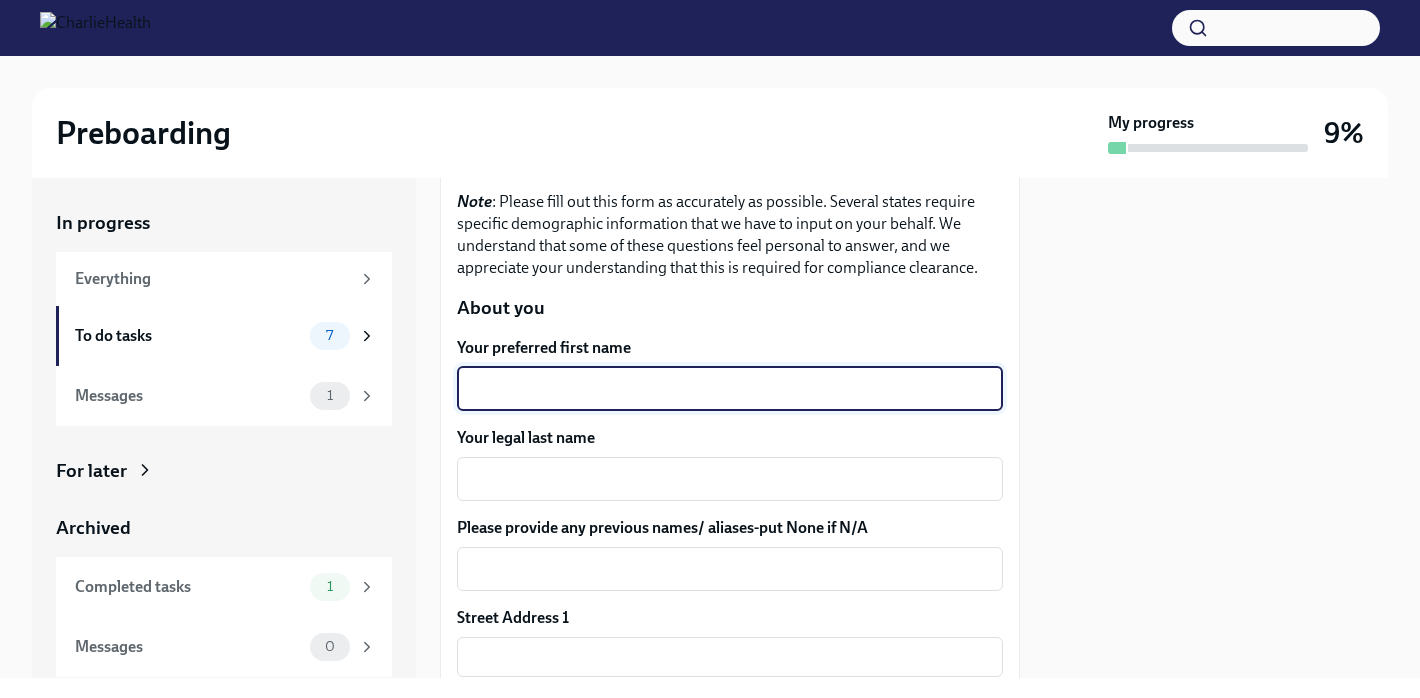 click on "Your preferred first name" at bounding box center (730, 389) 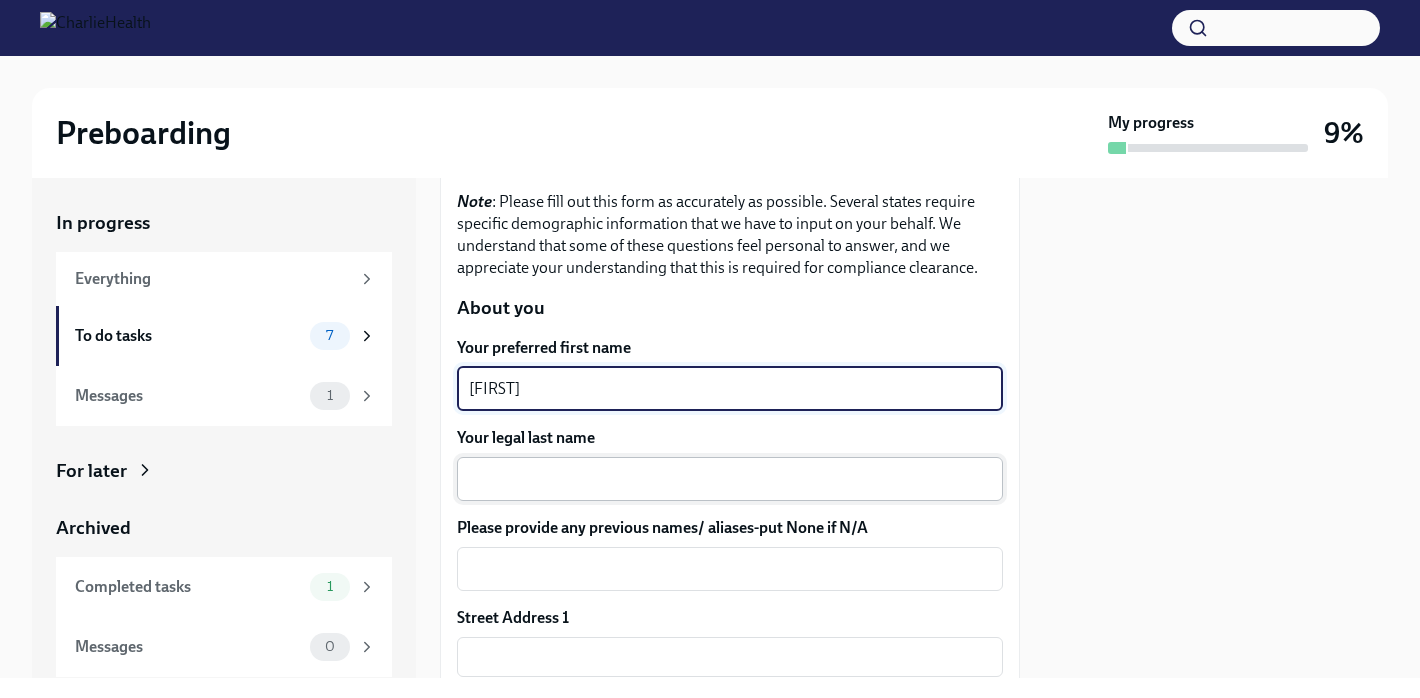 type on "[FIRST]" 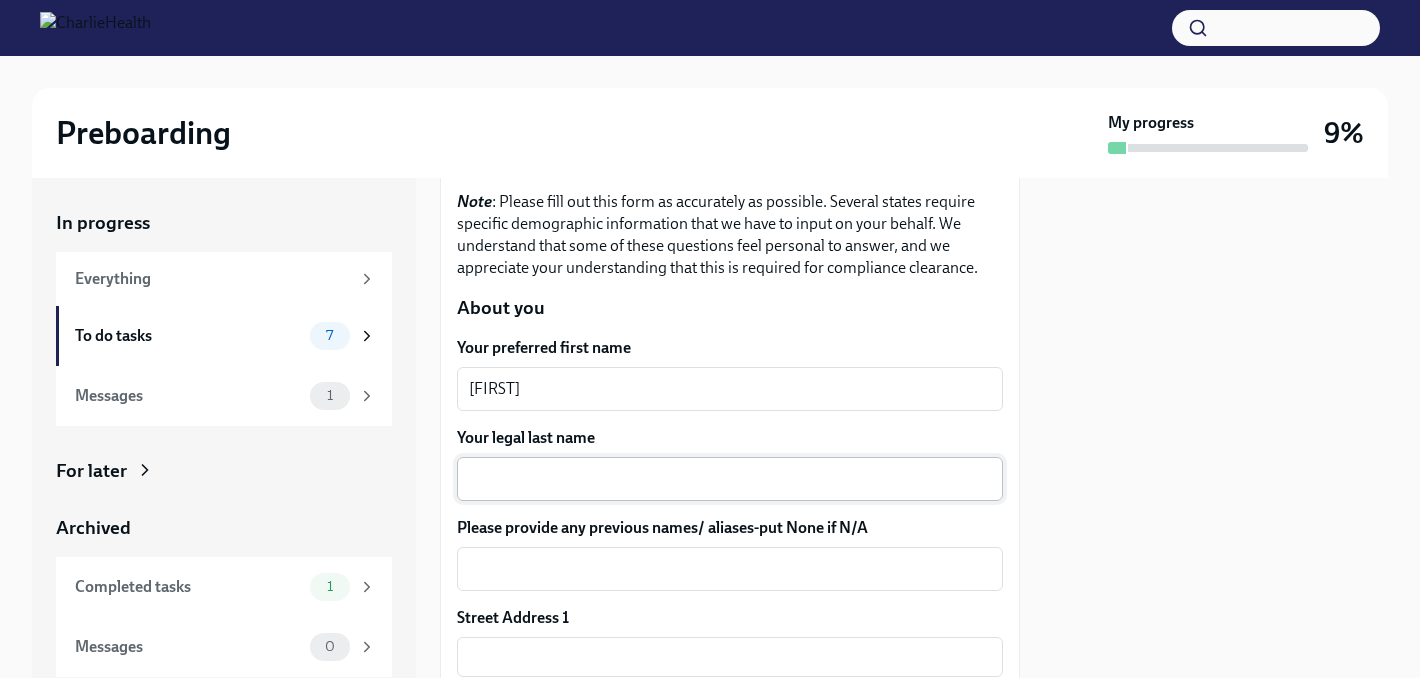 click on "x ​" at bounding box center (730, 479) 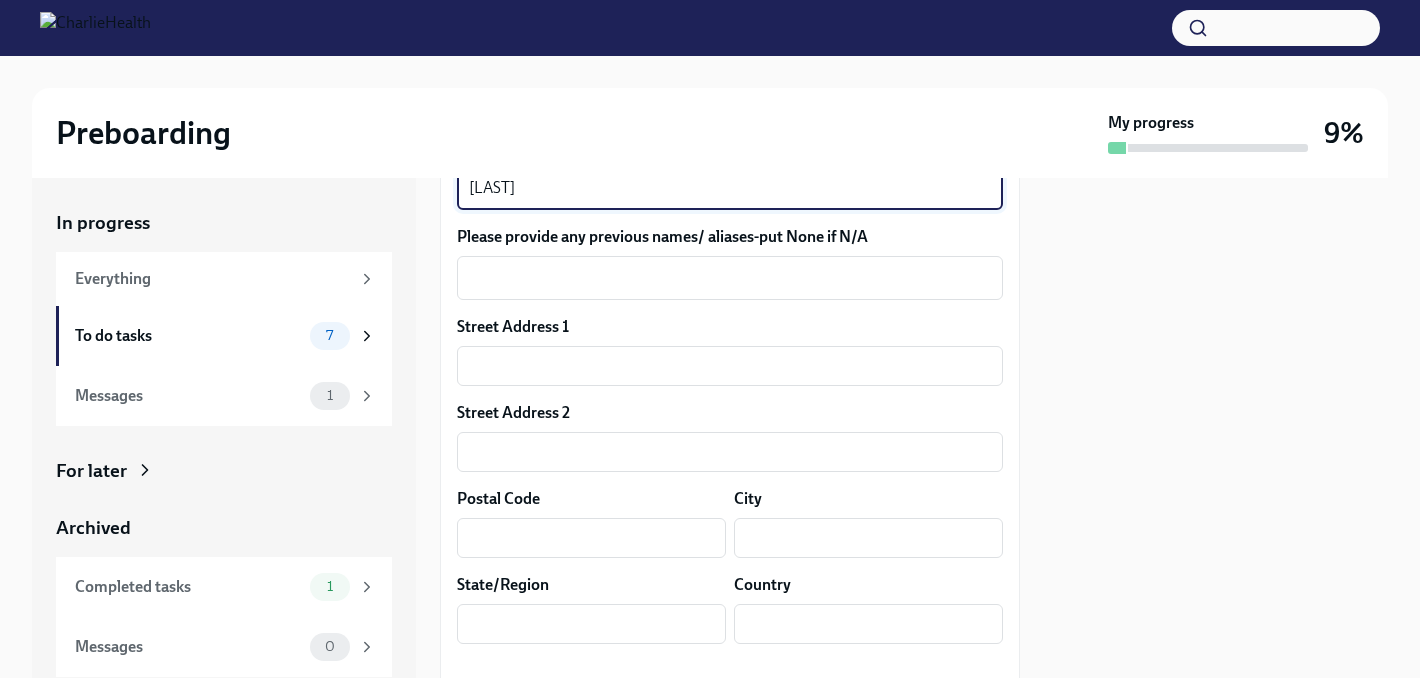 scroll, scrollTop: 496, scrollLeft: 0, axis: vertical 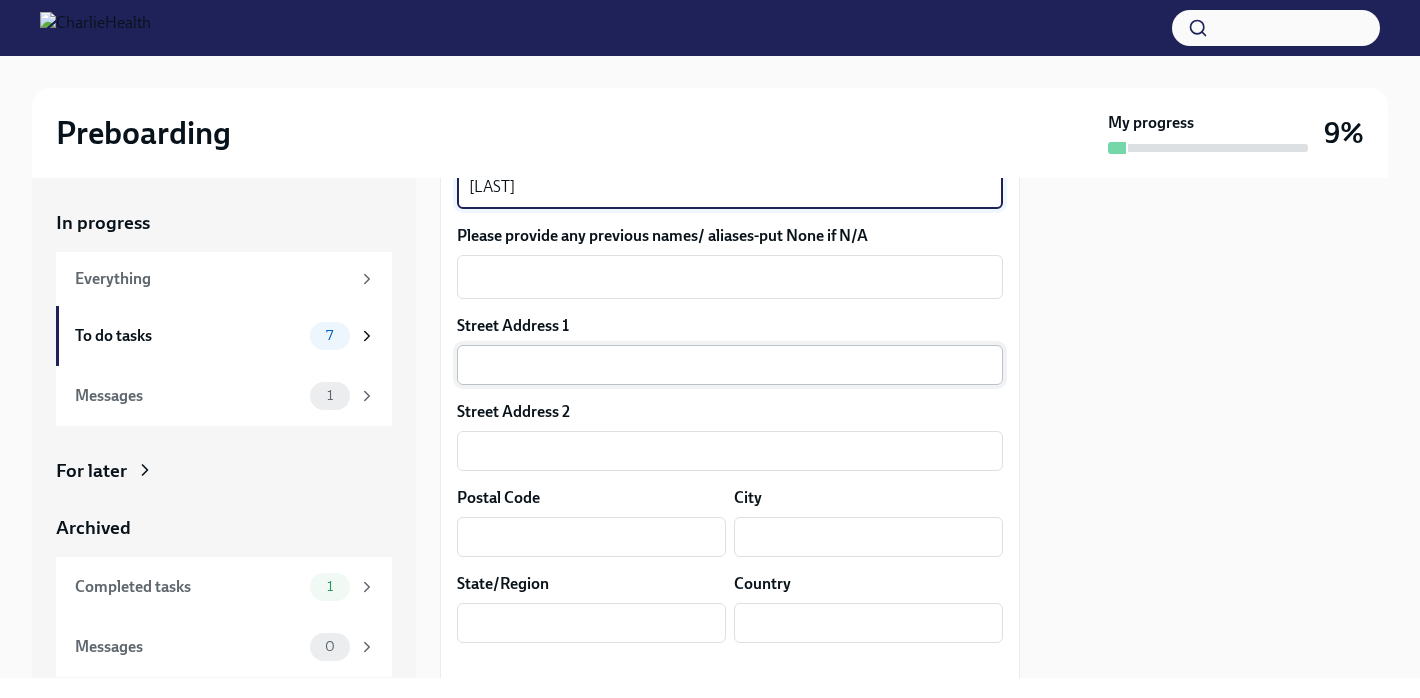 type on "[LAST]" 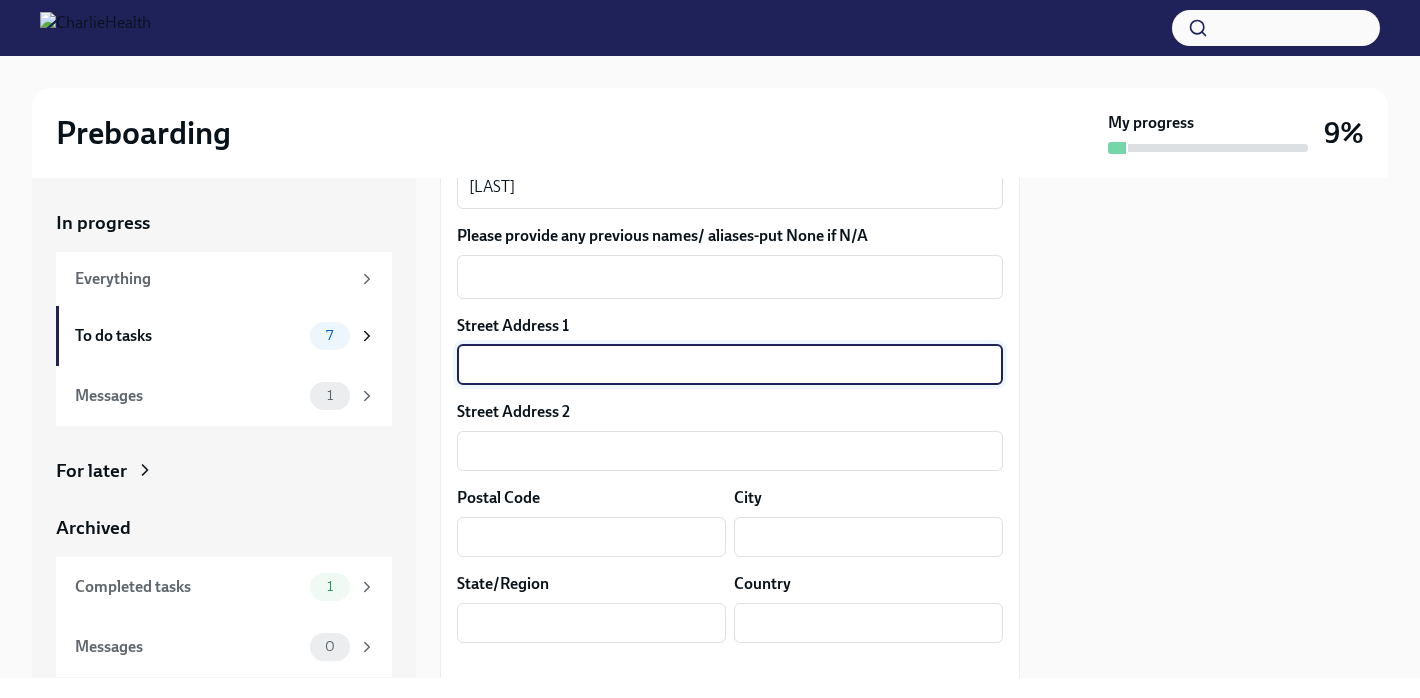 type on "[NUMBER] [STREET]" 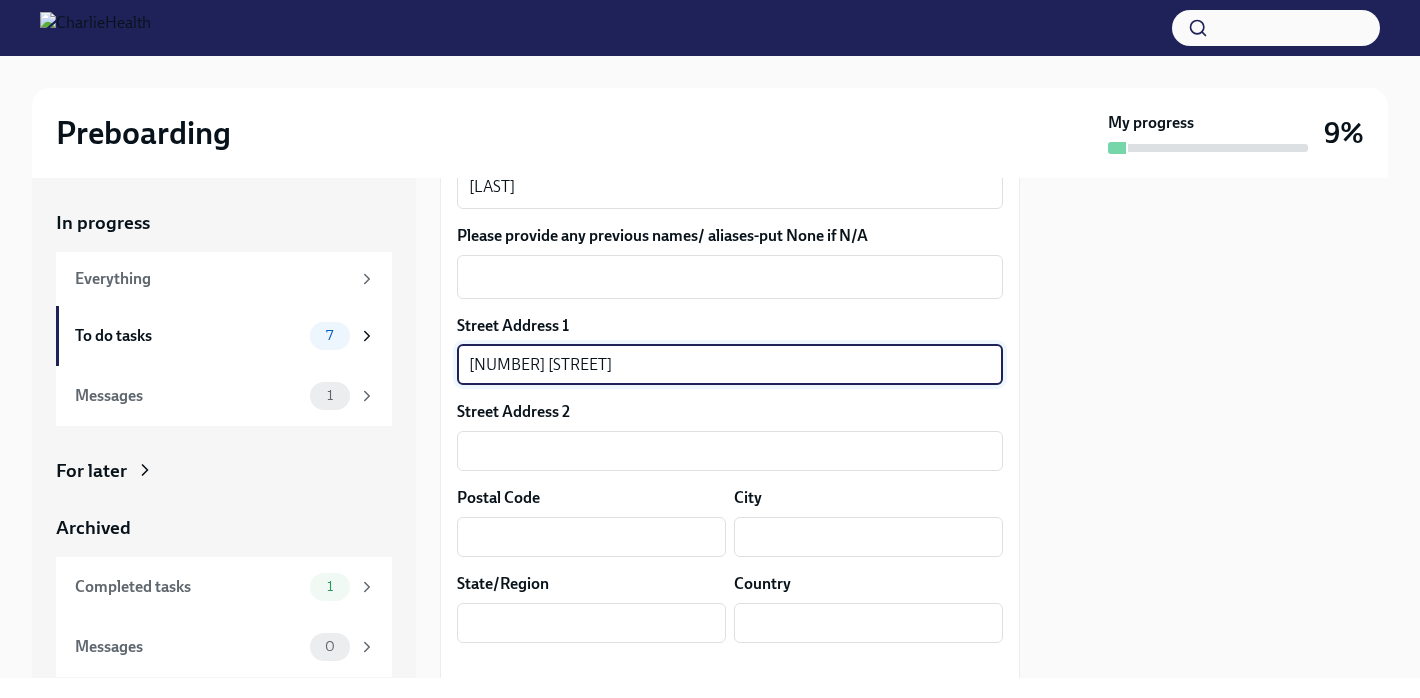 type on "[POSTAL_CODE]" 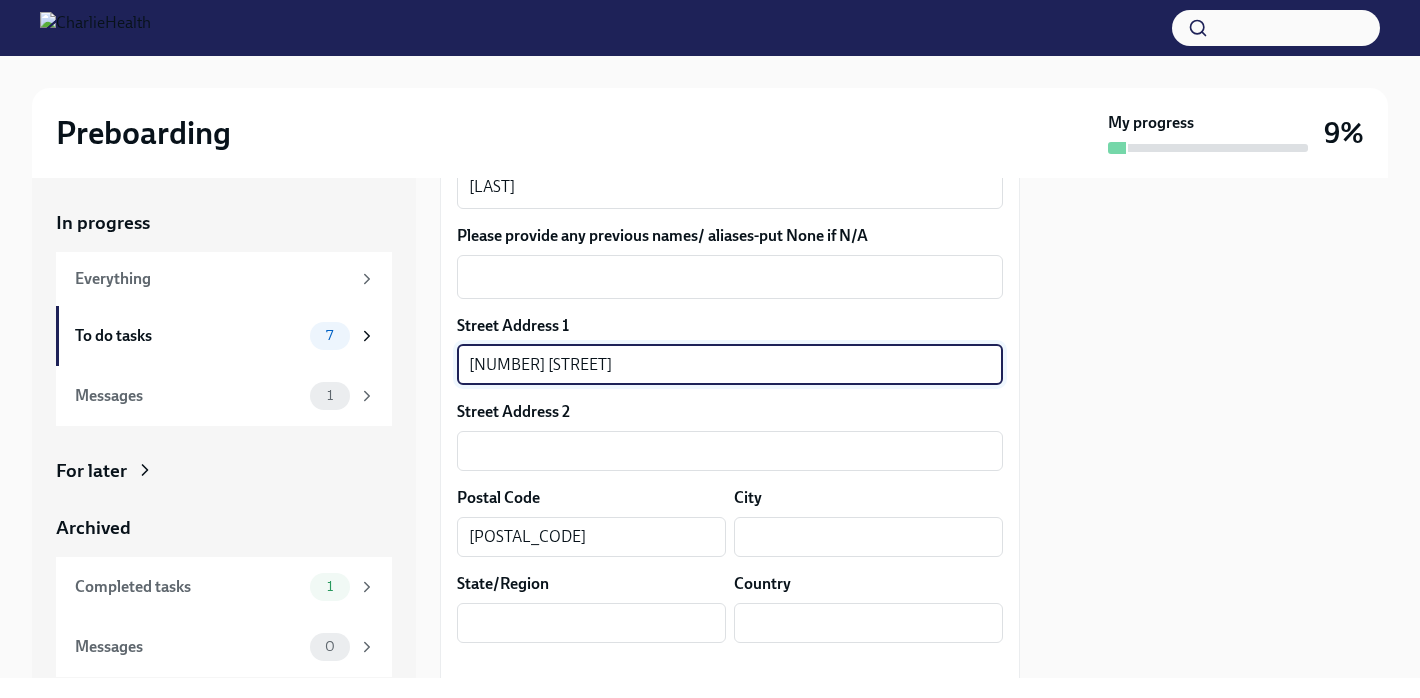 type on "[CITY]" 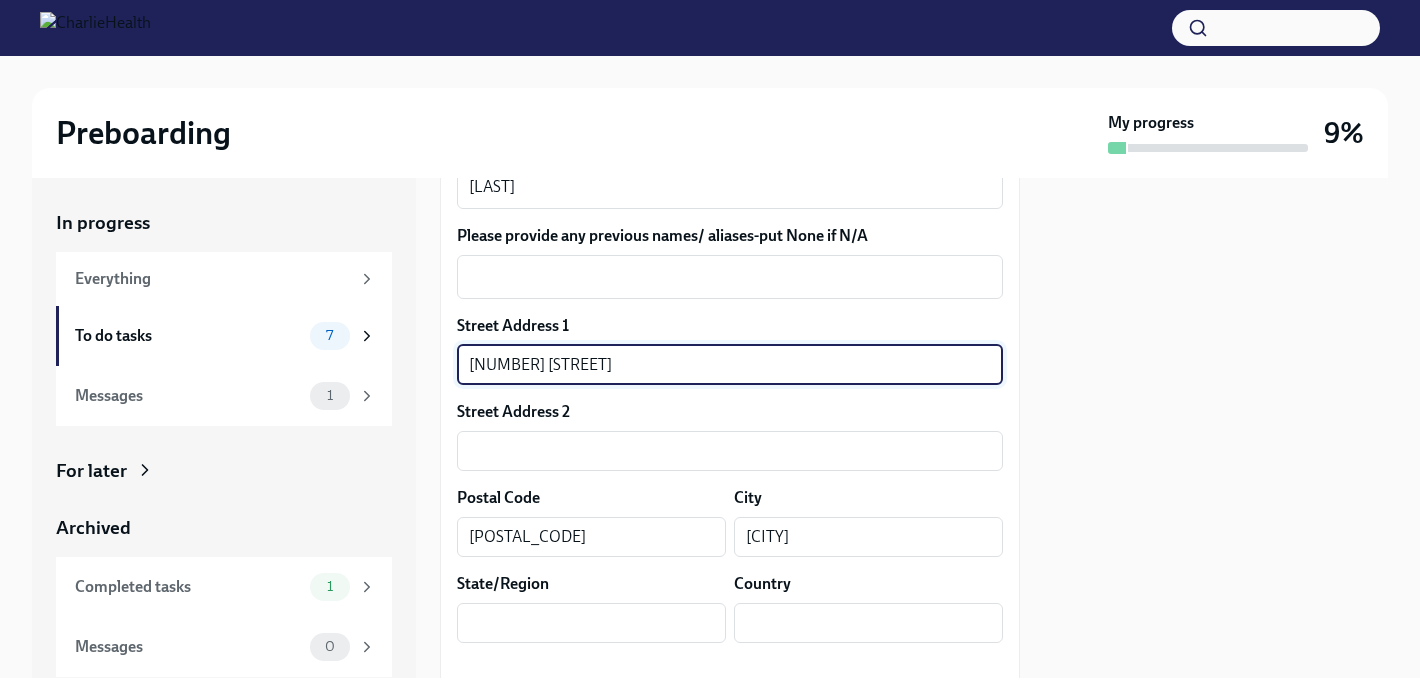 type on "NY" 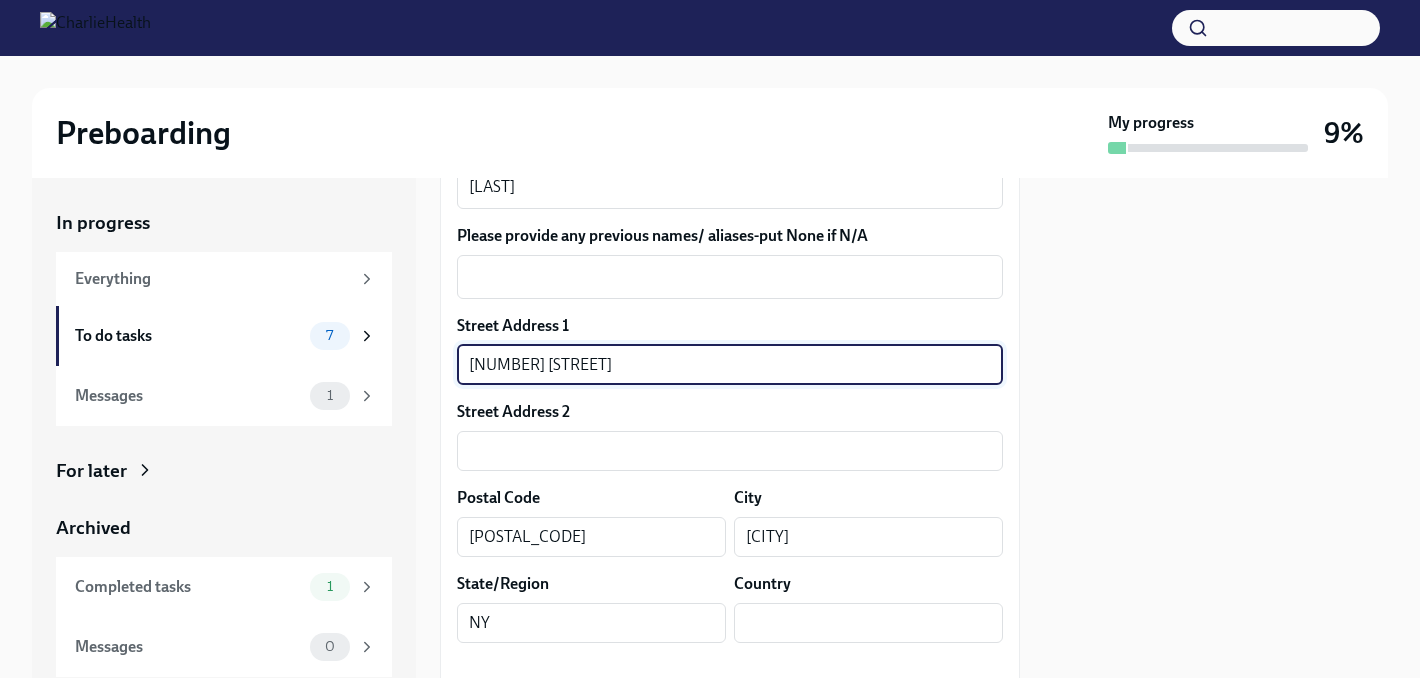 type on "US" 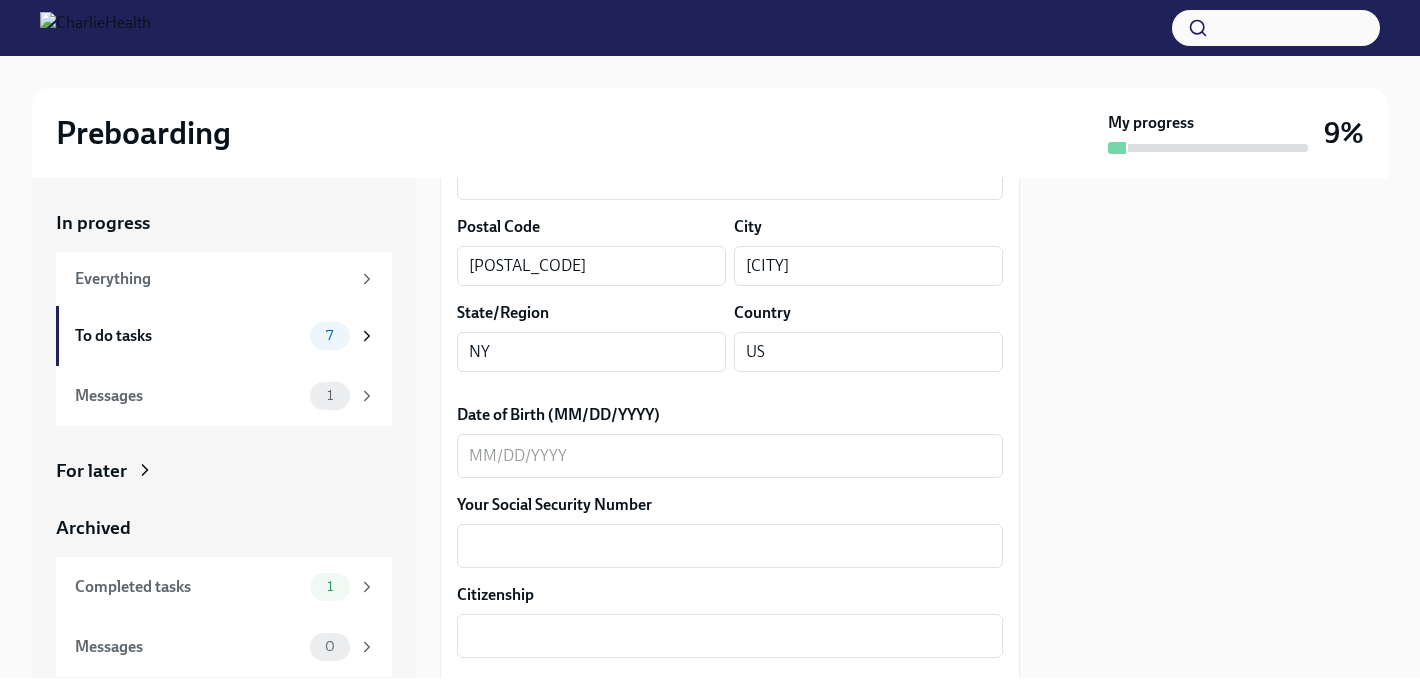 scroll, scrollTop: 776, scrollLeft: 0, axis: vertical 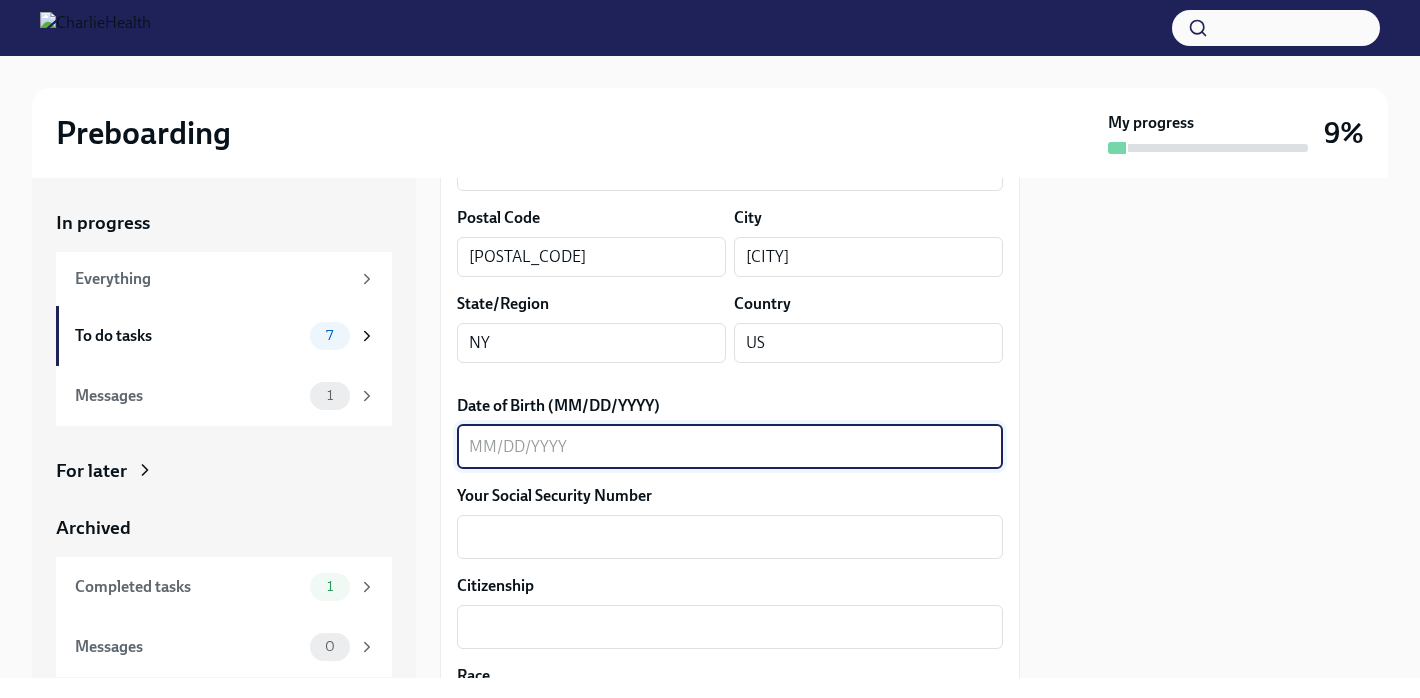 click on "Date of Birth (MM/DD/YYYY)" at bounding box center (730, 447) 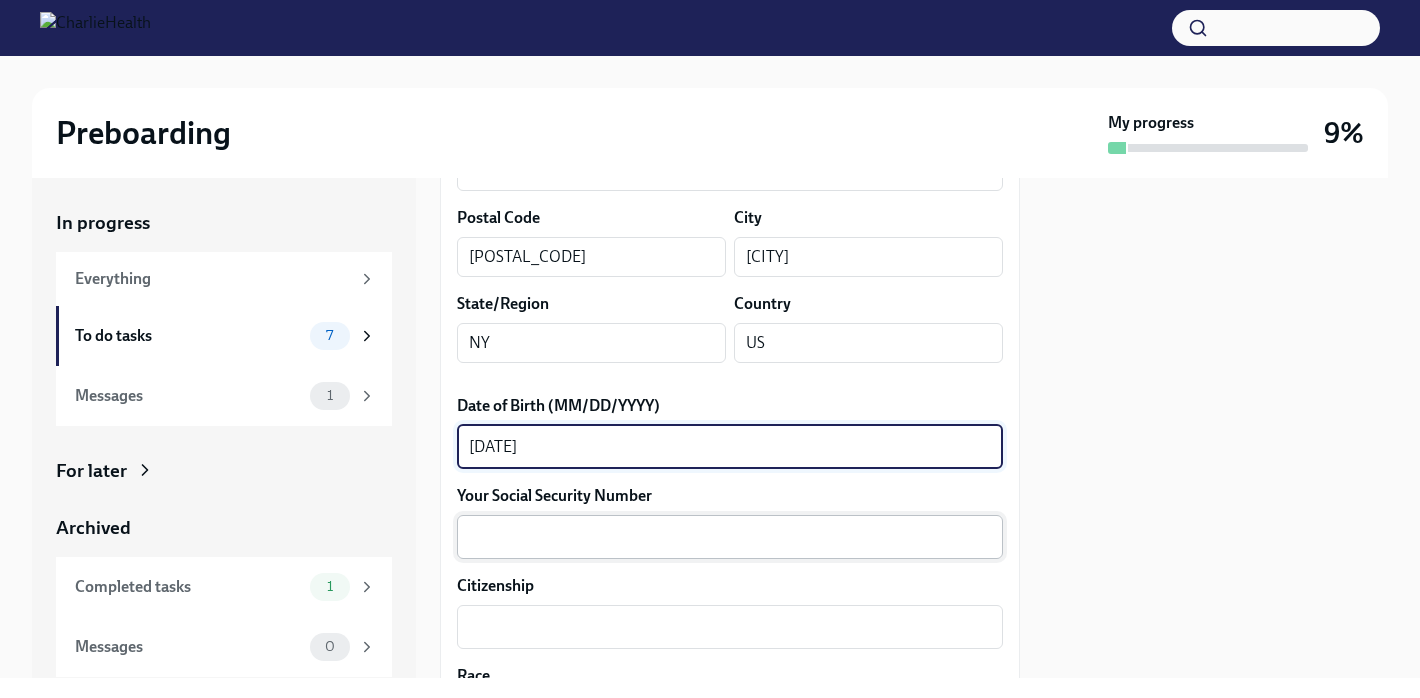 type on "[DATE]" 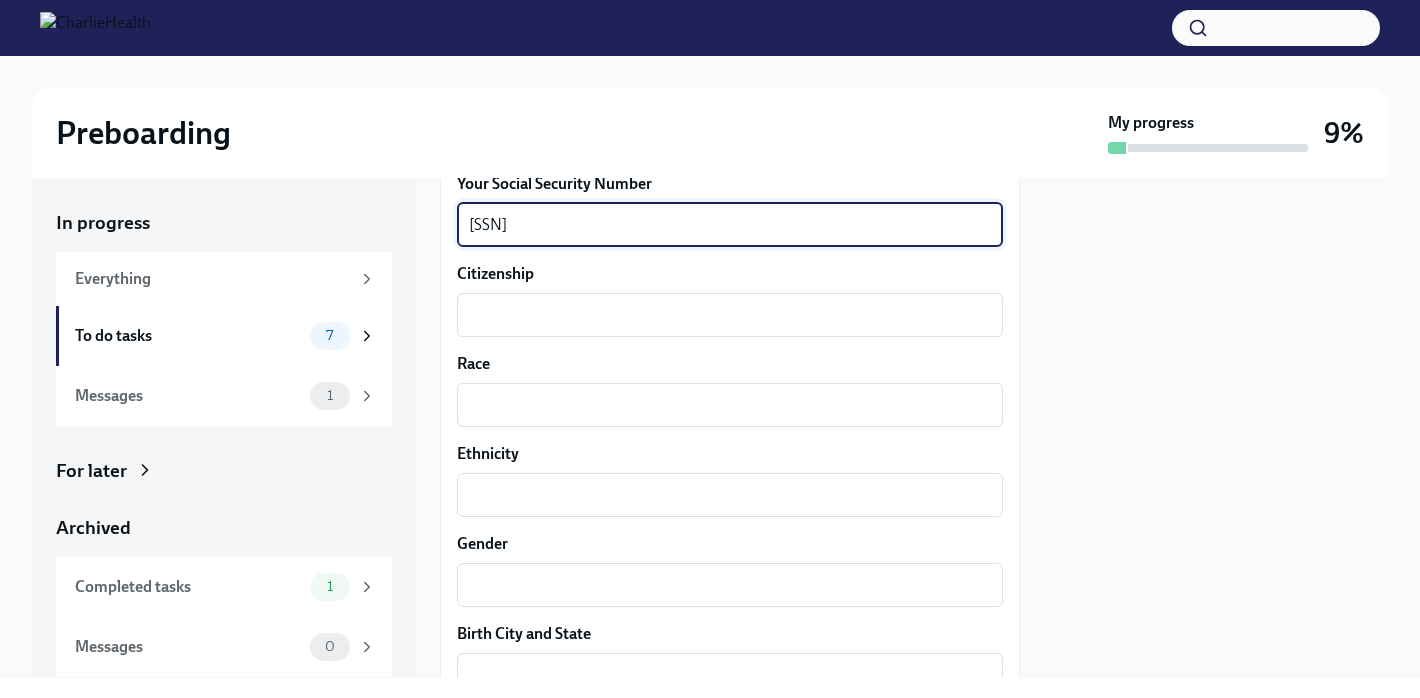 scroll, scrollTop: 1095, scrollLeft: 0, axis: vertical 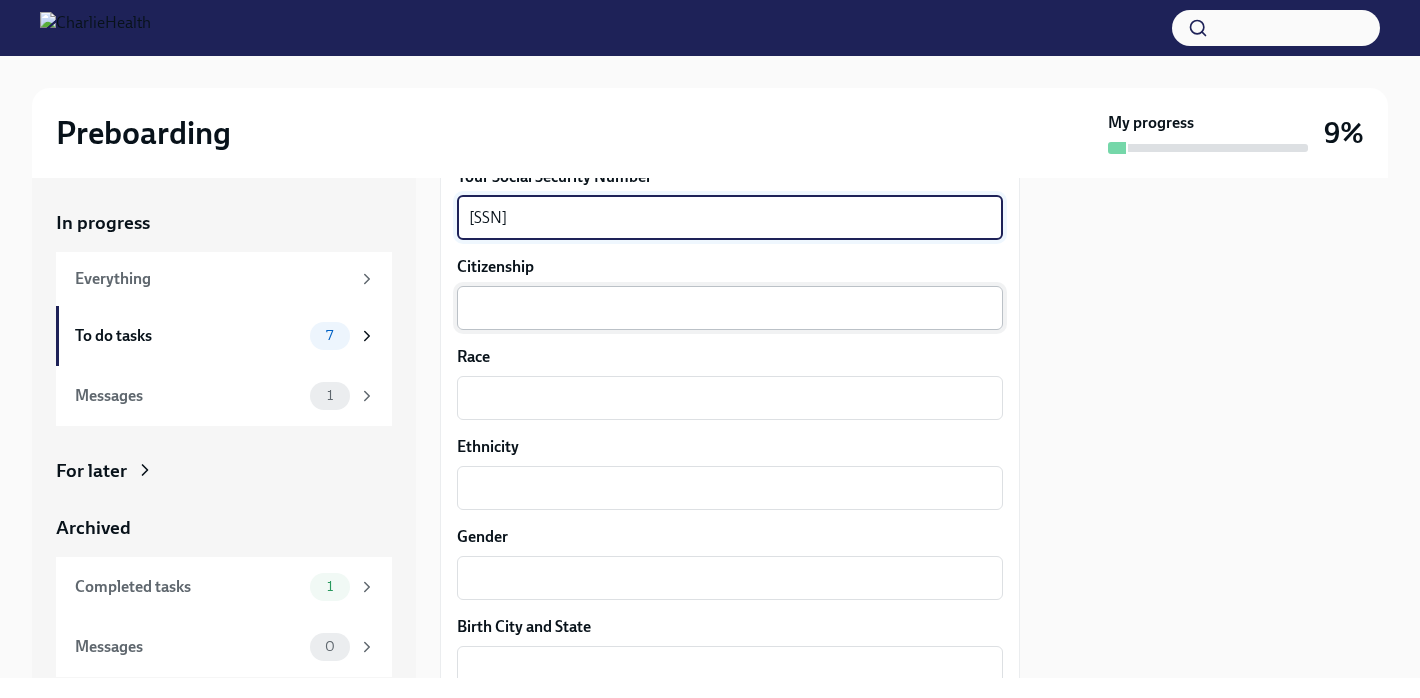 type on "[SSN]" 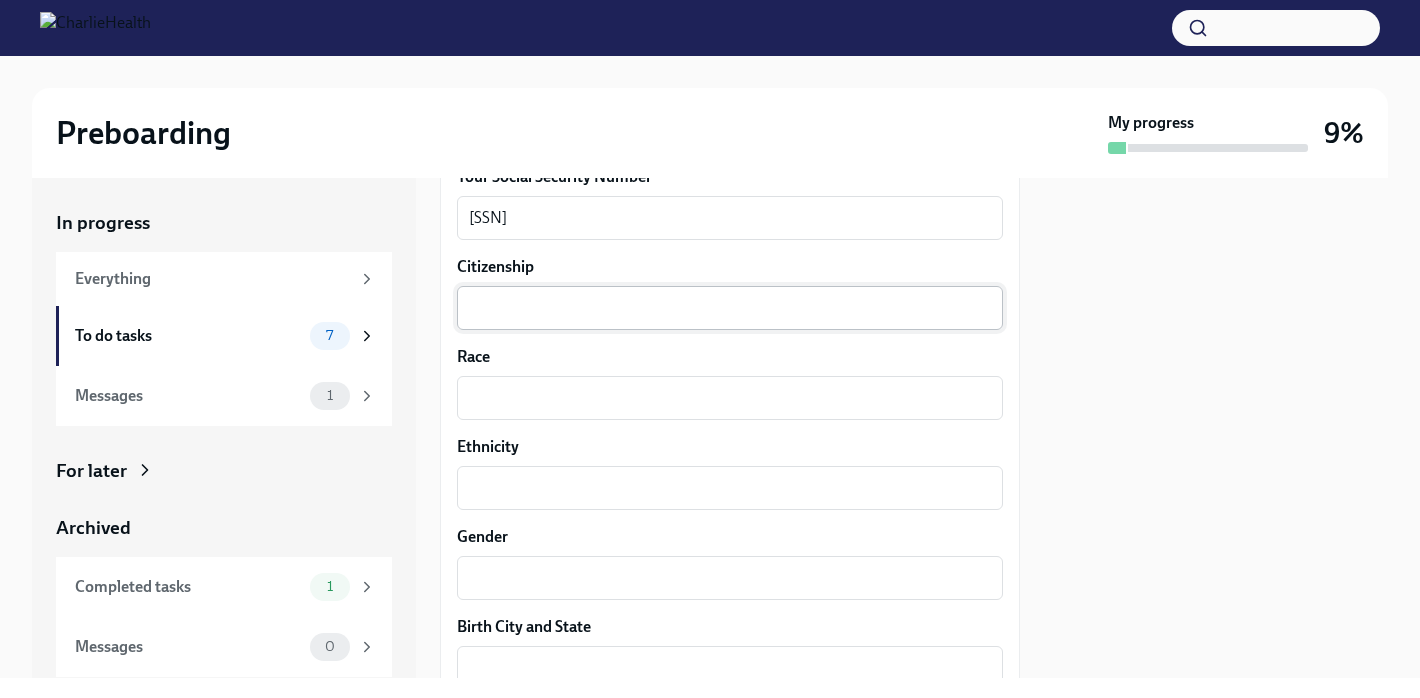 click on "x ​" at bounding box center [730, 308] 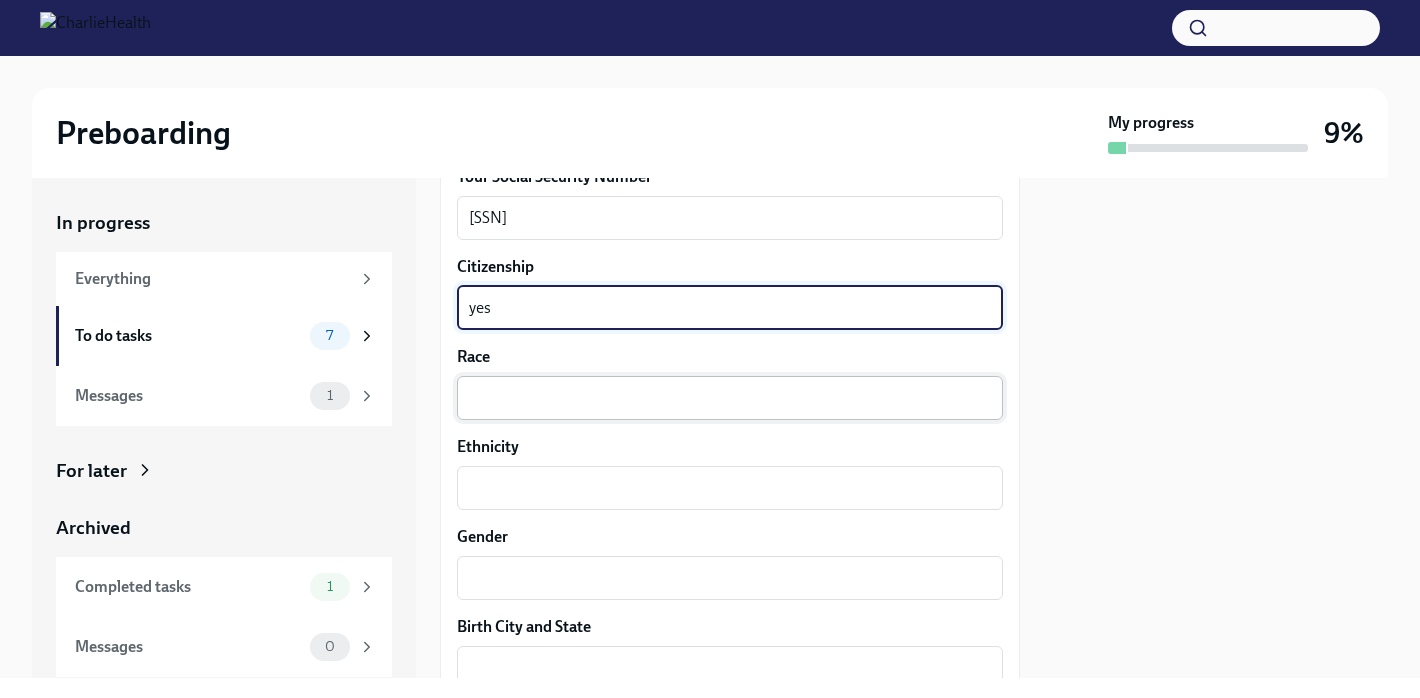 type on "yes" 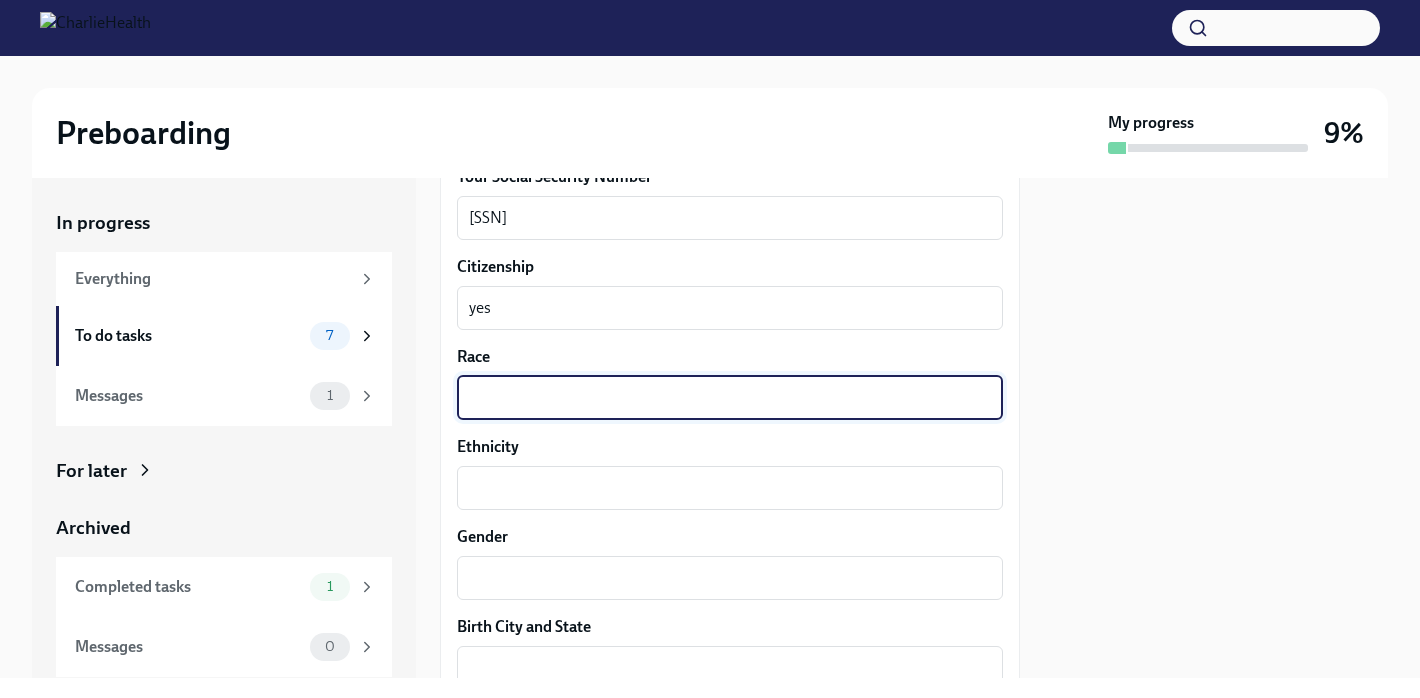 click on "Race" at bounding box center [730, 398] 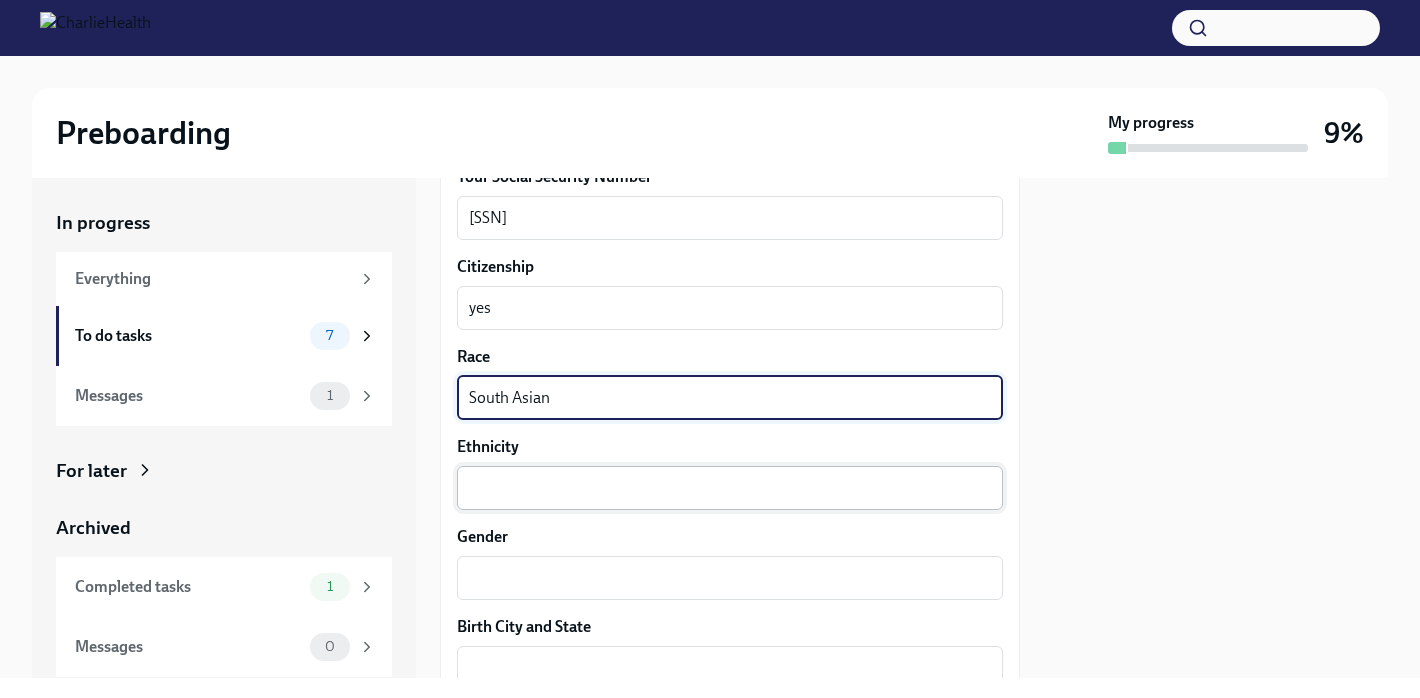 type on "South Asian" 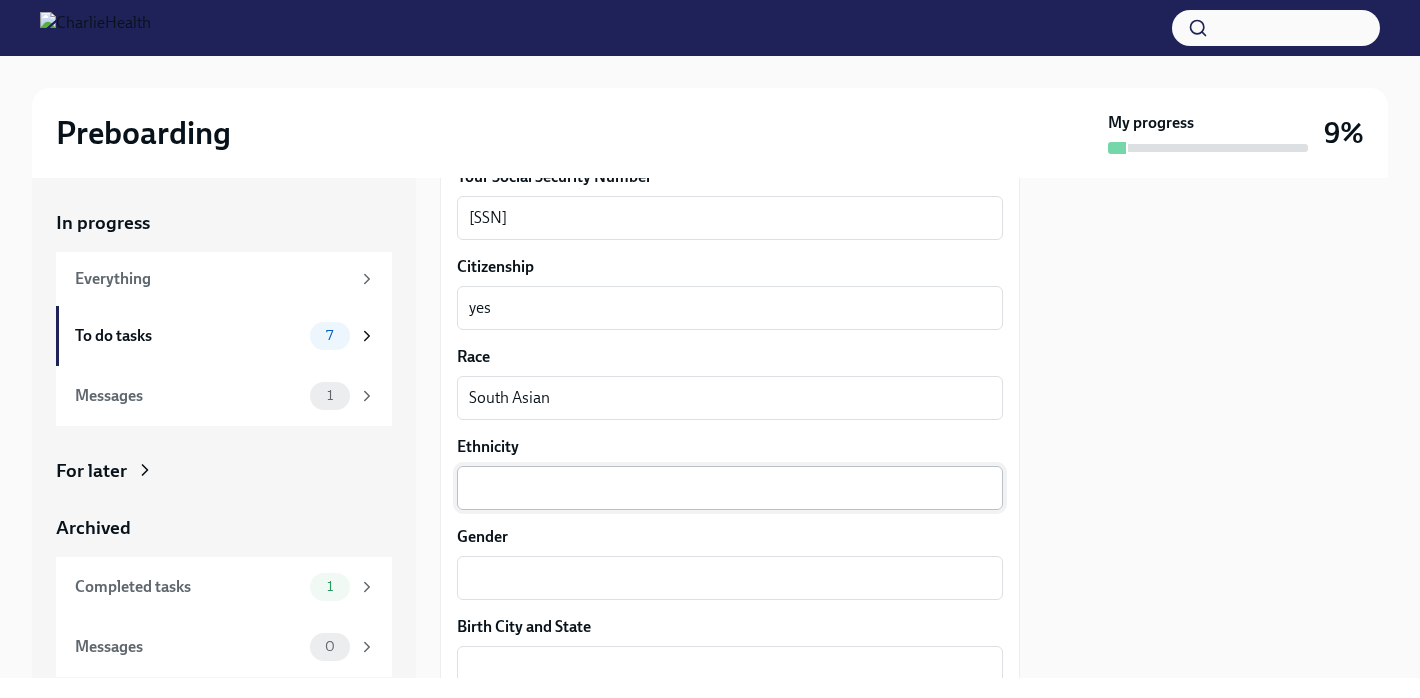 click on "x ​" at bounding box center [730, 488] 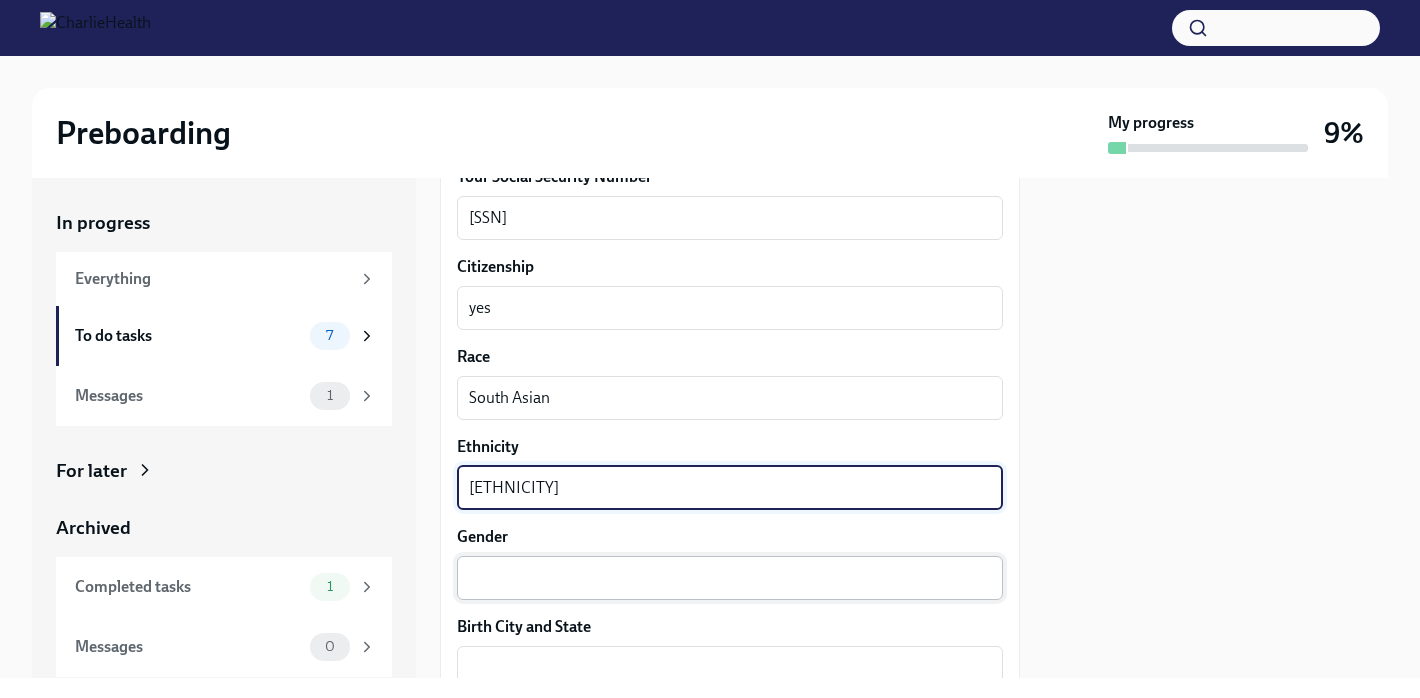 type on "[ETHNICITY]" 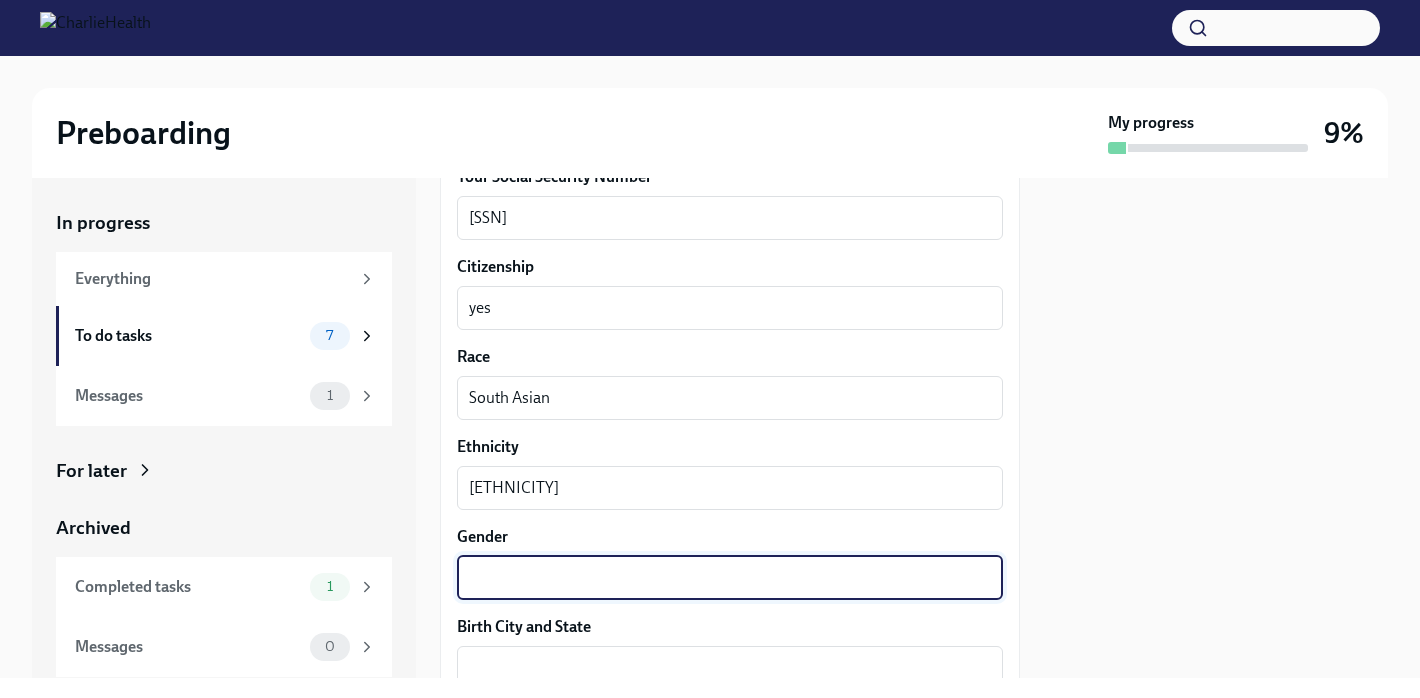 click on "Gender" at bounding box center [730, 578] 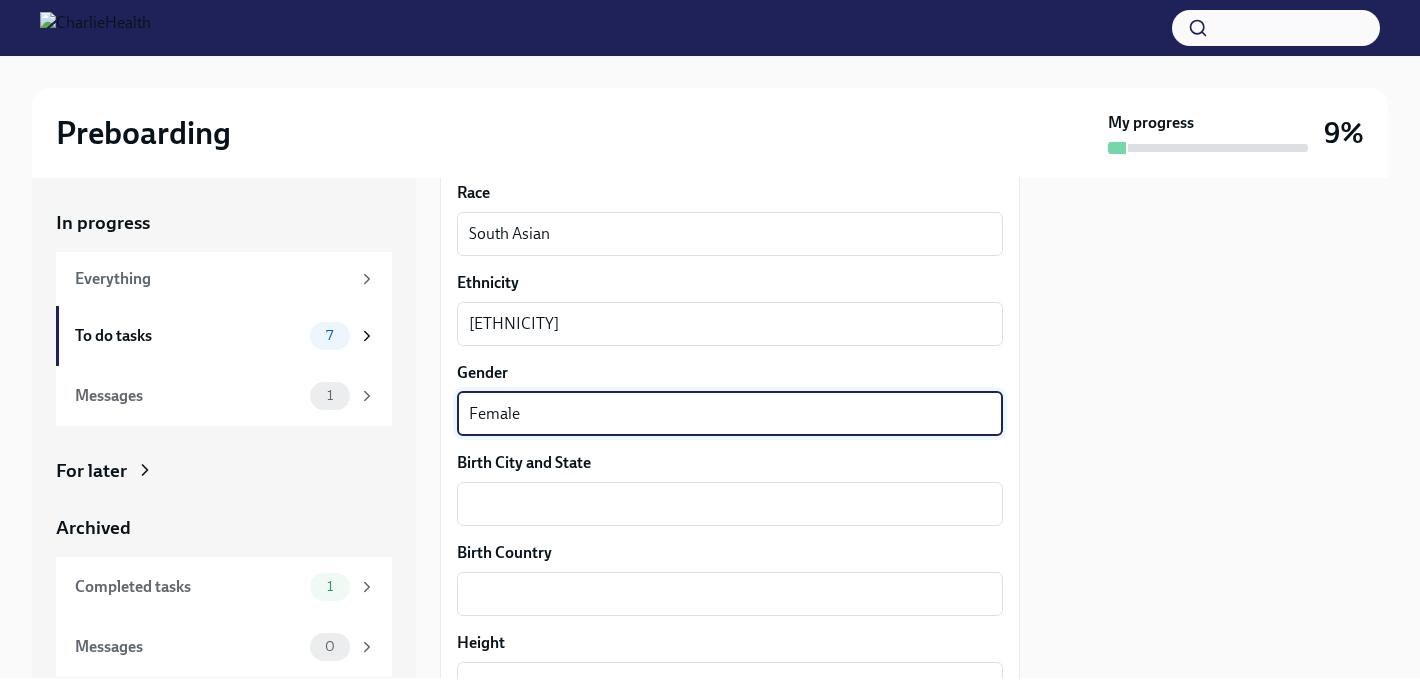 scroll, scrollTop: 1273, scrollLeft: 0, axis: vertical 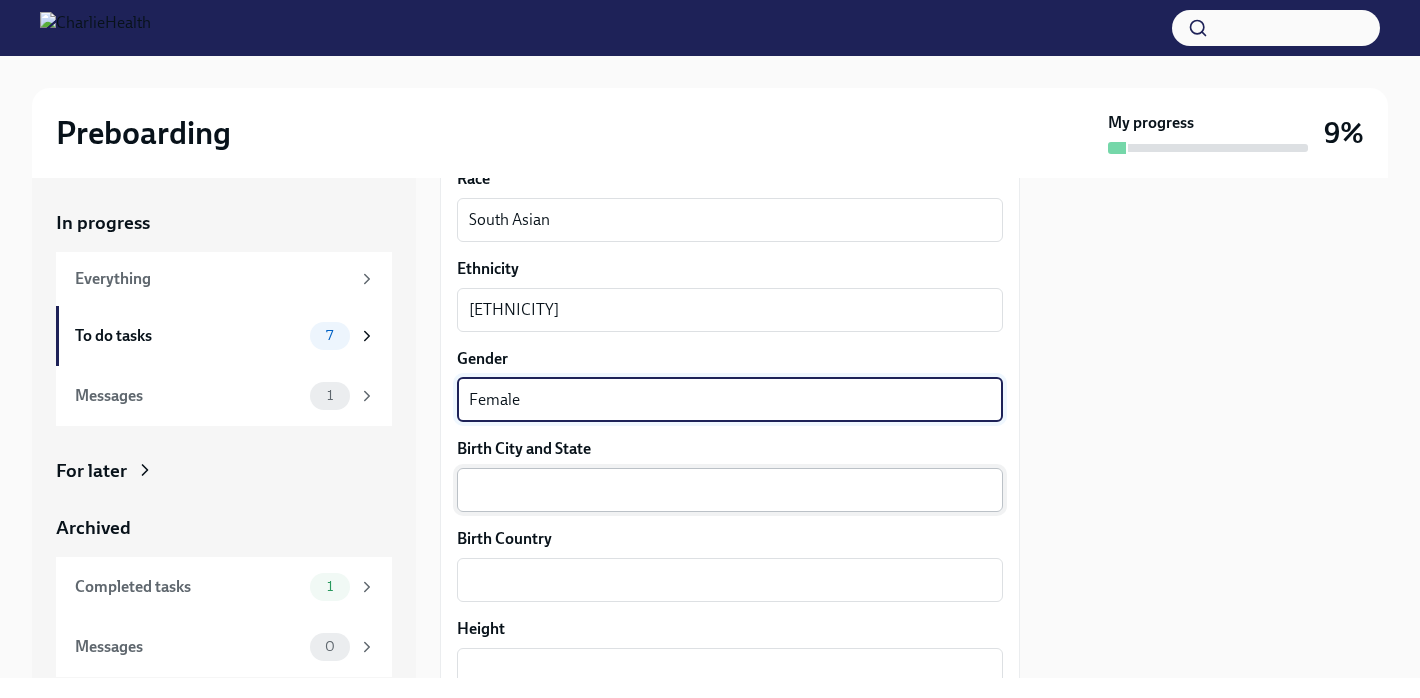 type on "Female" 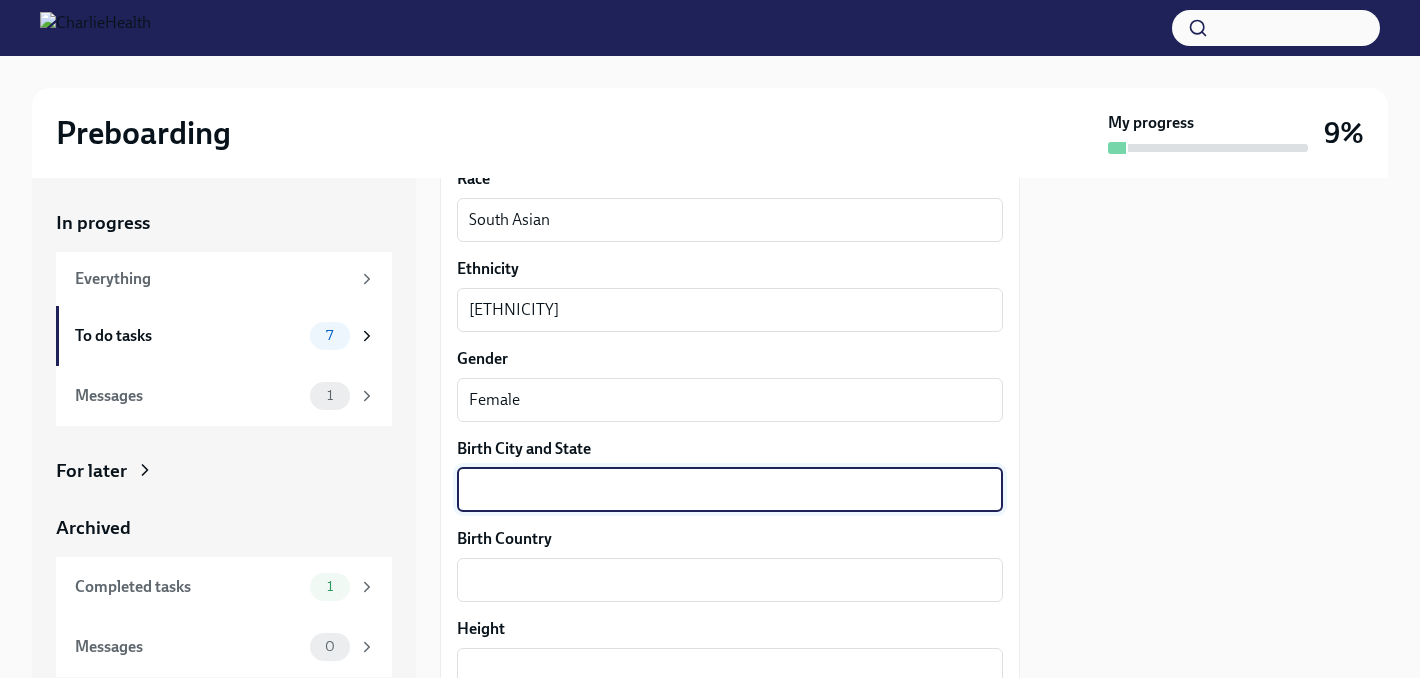 click on "Birth City and State" at bounding box center [730, 490] 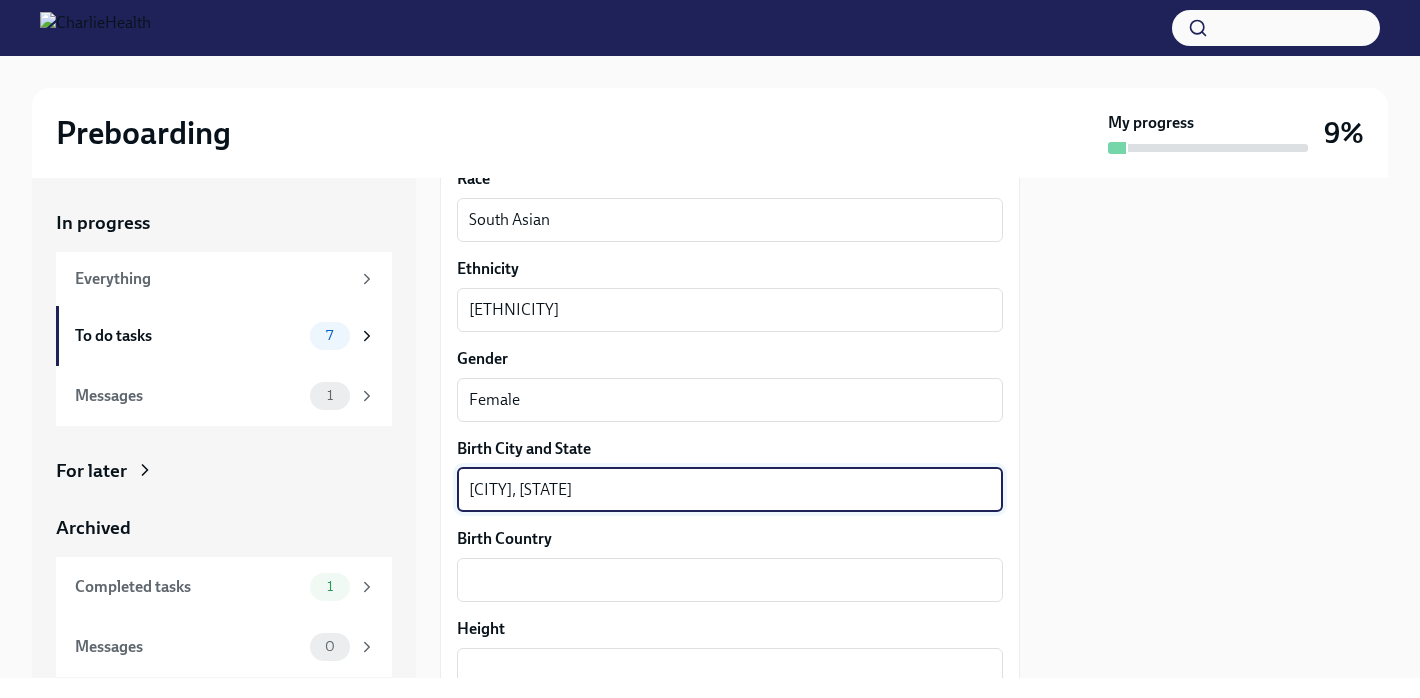 type on "[CITY], [STATE]" 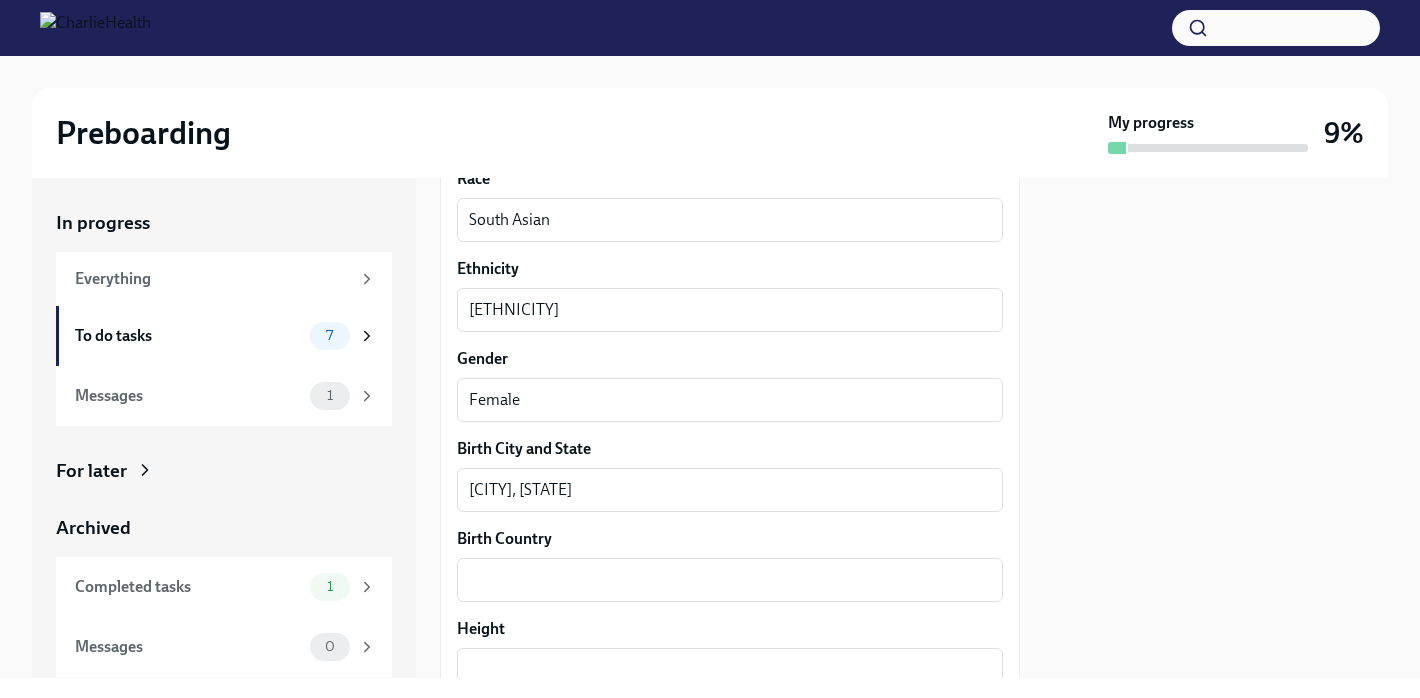 click on "Birth Country" at bounding box center (730, 539) 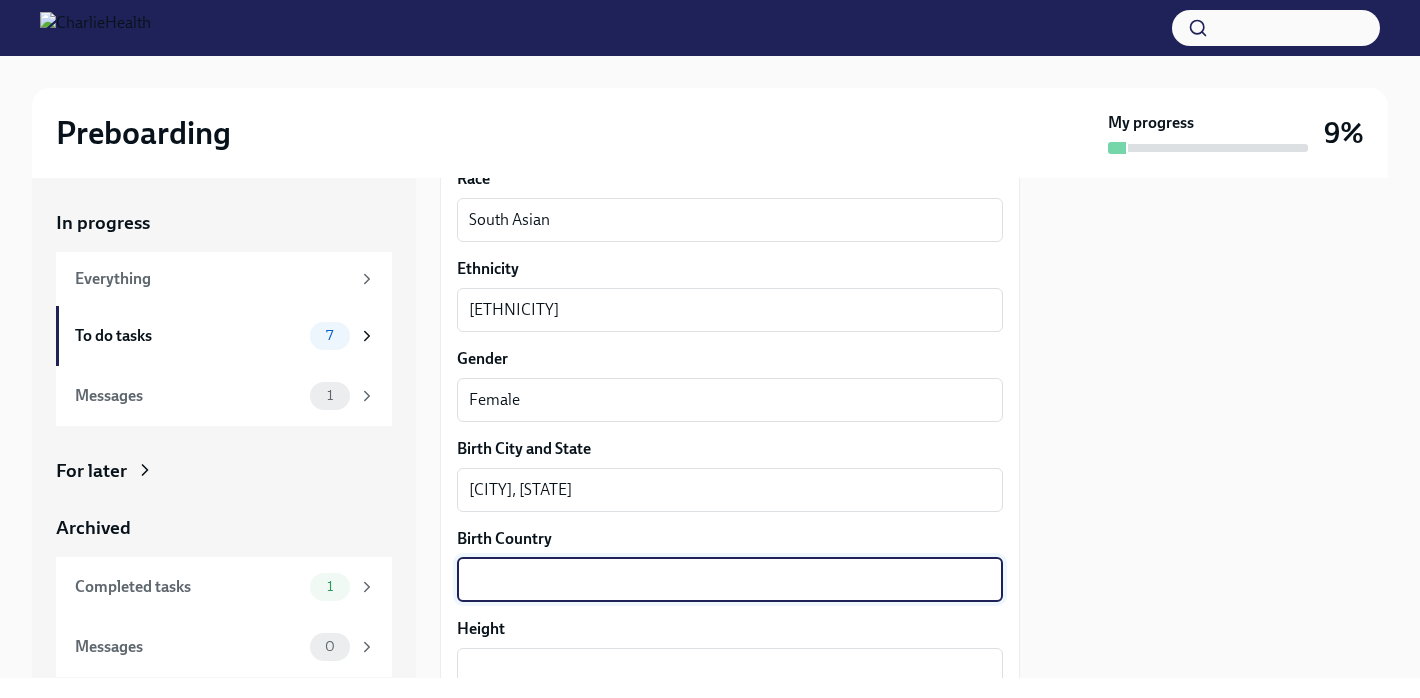 click on "Birth Country" at bounding box center [730, 580] 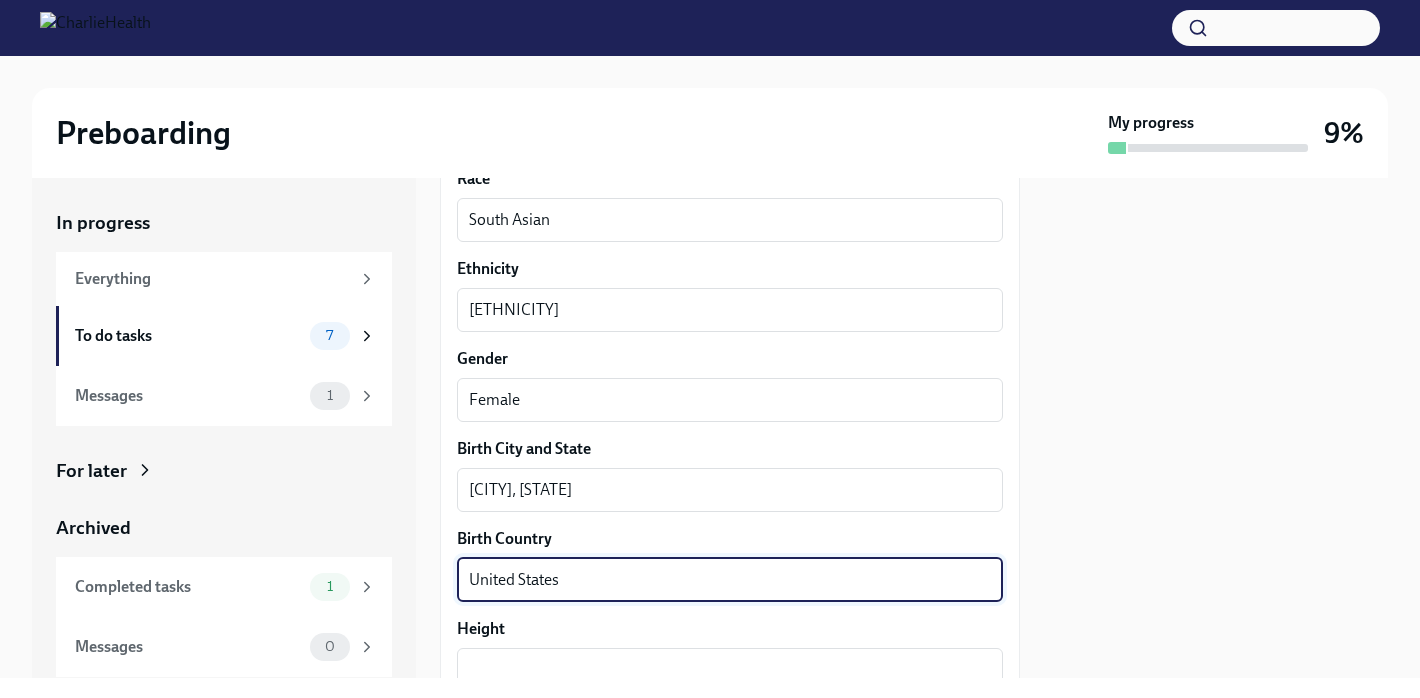 type on "United States" 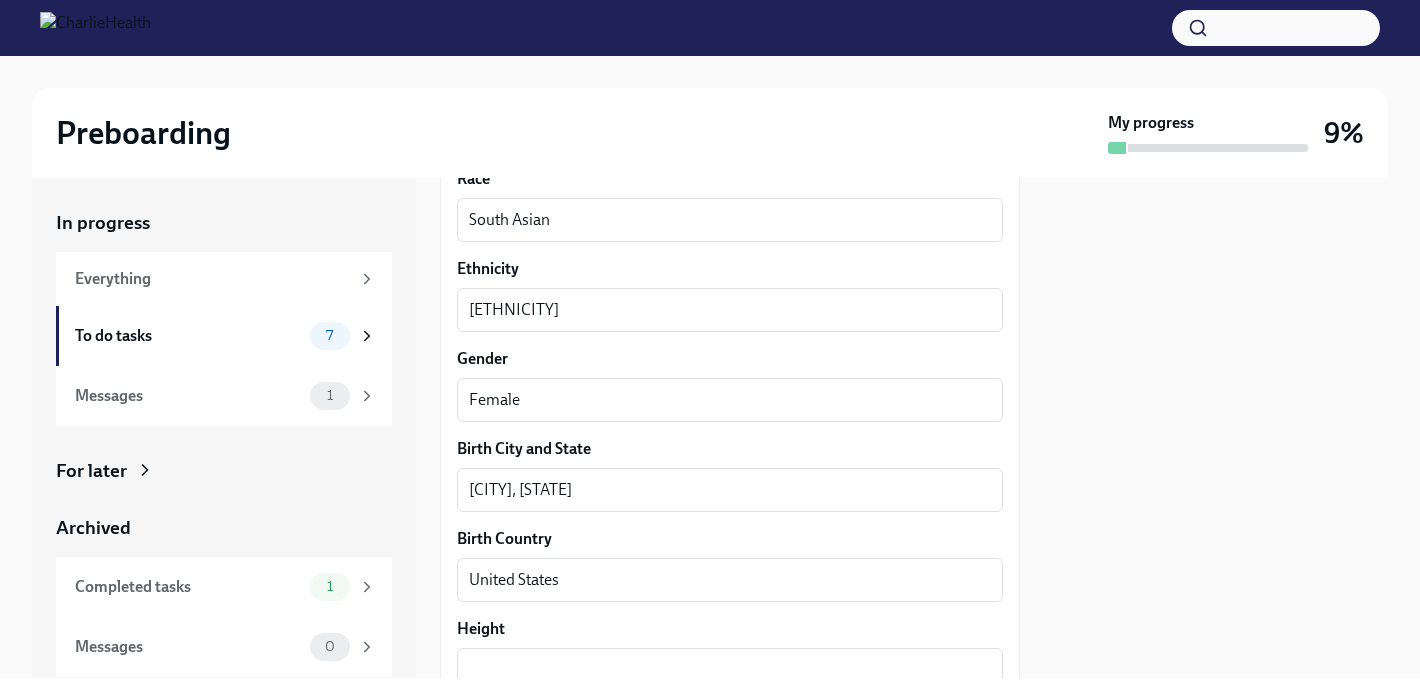 click at bounding box center [1216, 428] 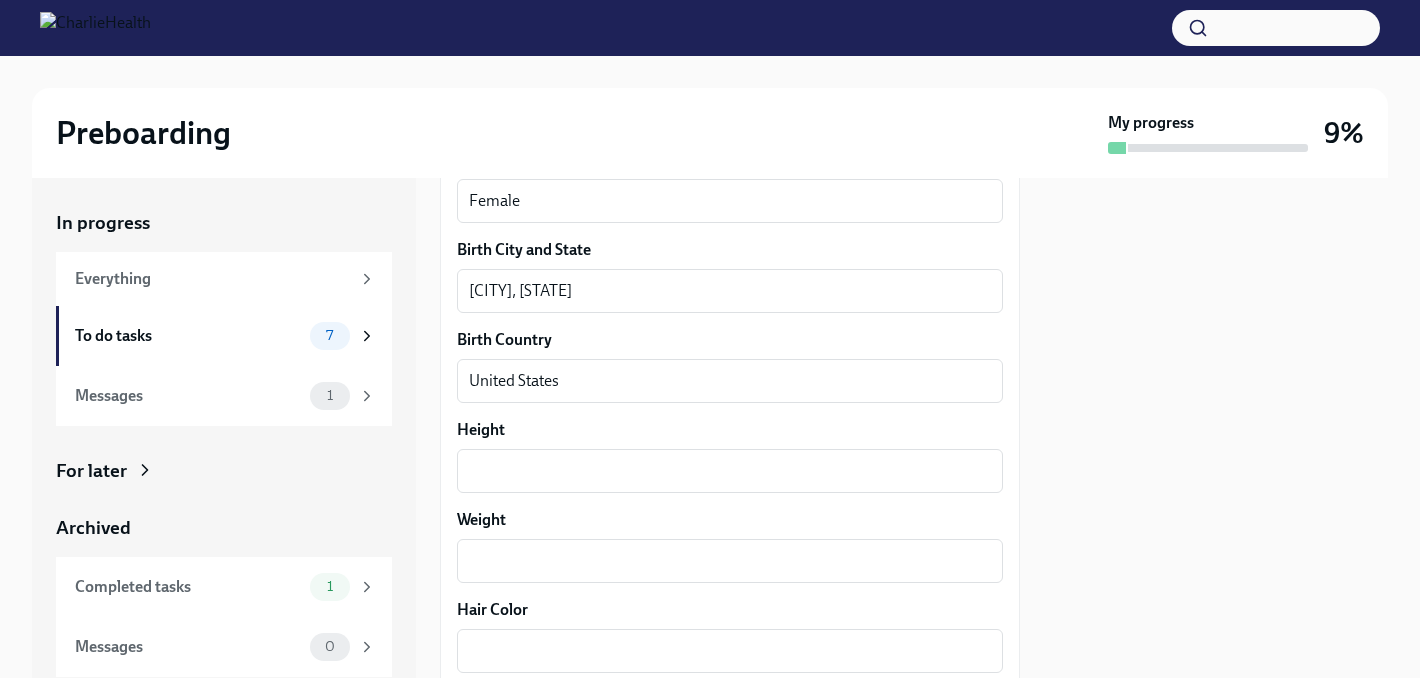 scroll, scrollTop: 1508, scrollLeft: 0, axis: vertical 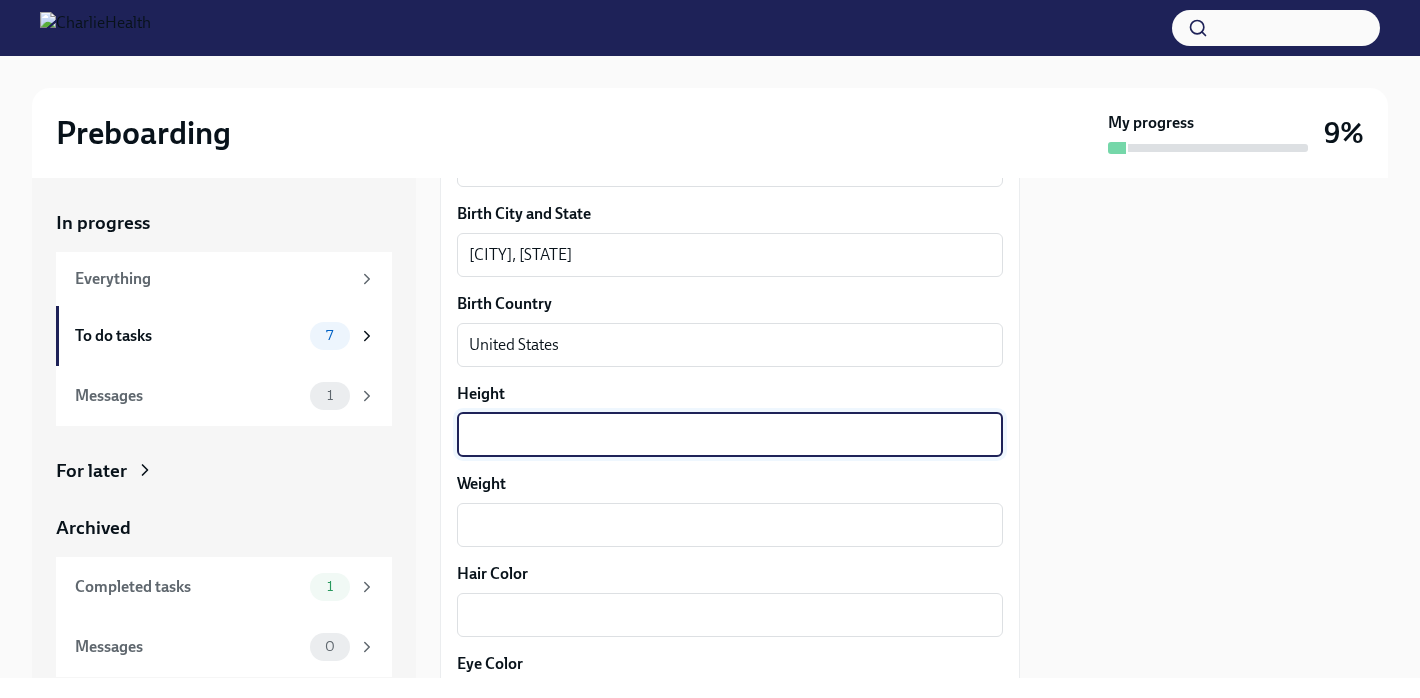 click on "Height" at bounding box center (730, 435) 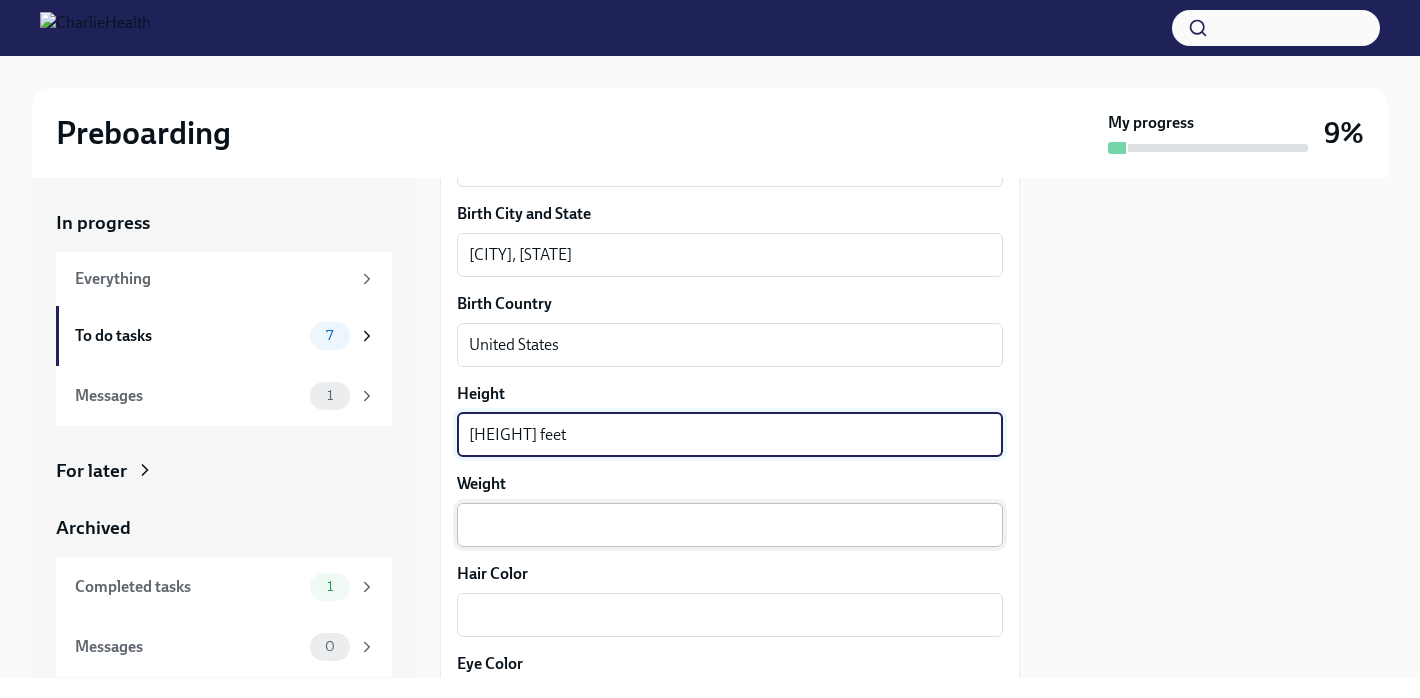 type on "[HEIGHT] feet" 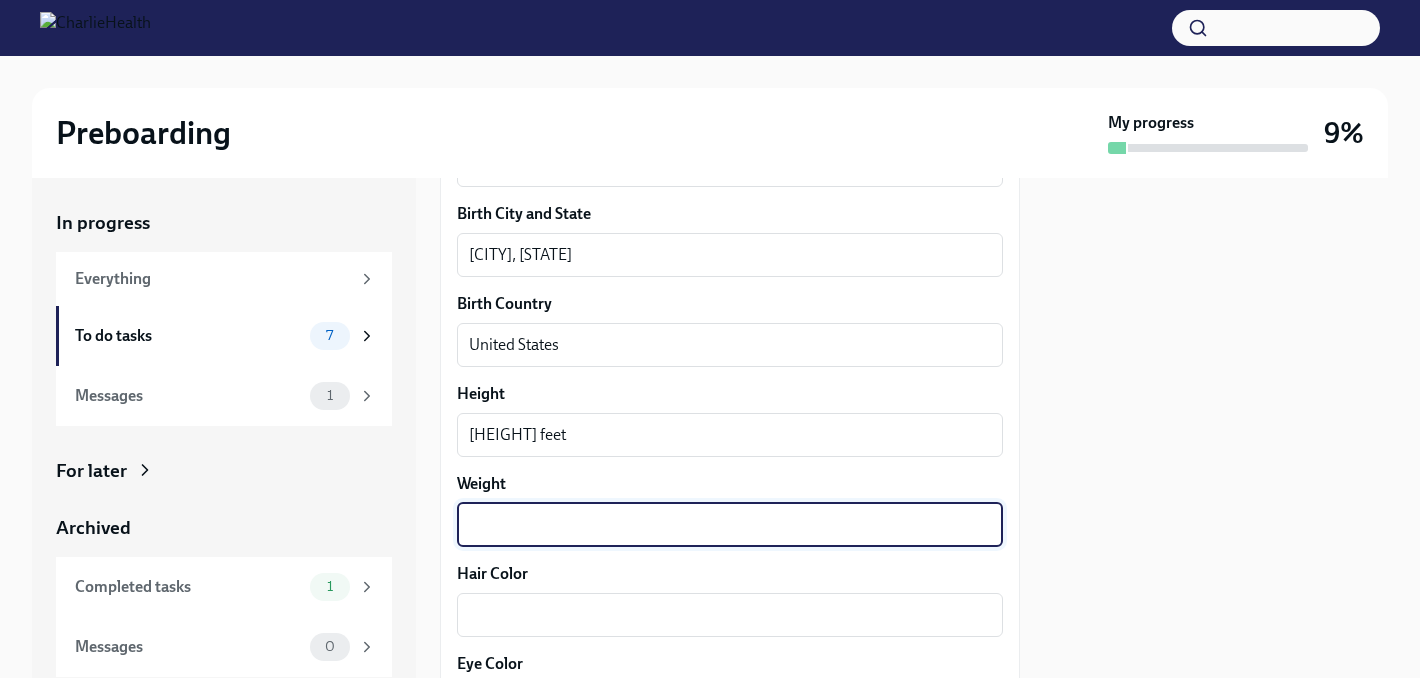 click on "Weight" at bounding box center (730, 525) 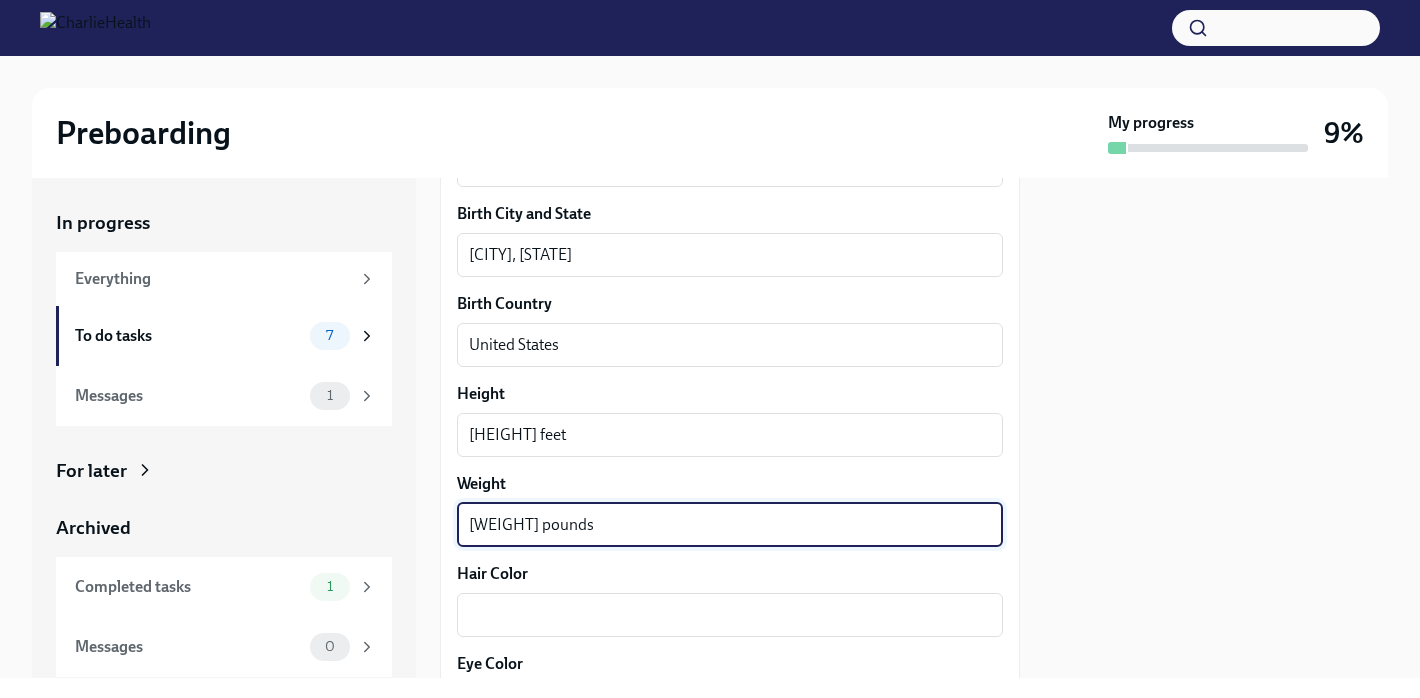 type on "[WEIGHT] pounds" 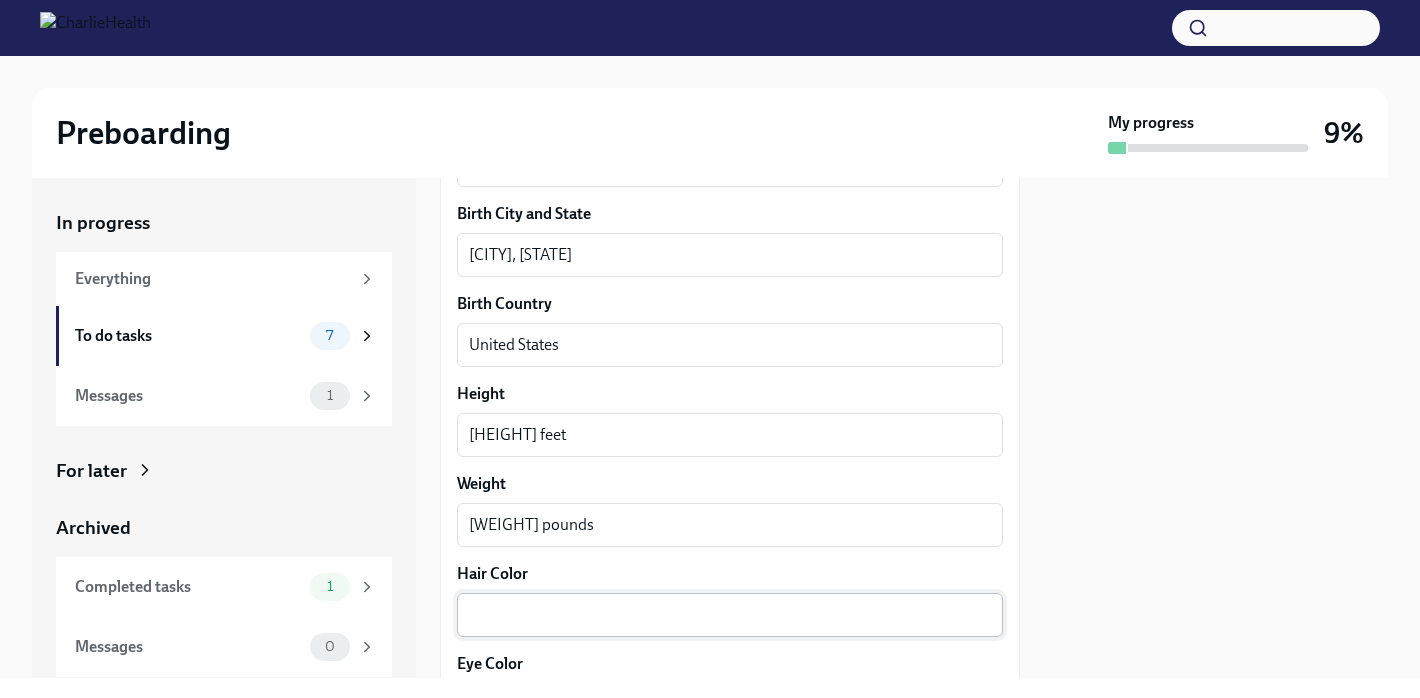 click on "Hair Color" at bounding box center (730, 615) 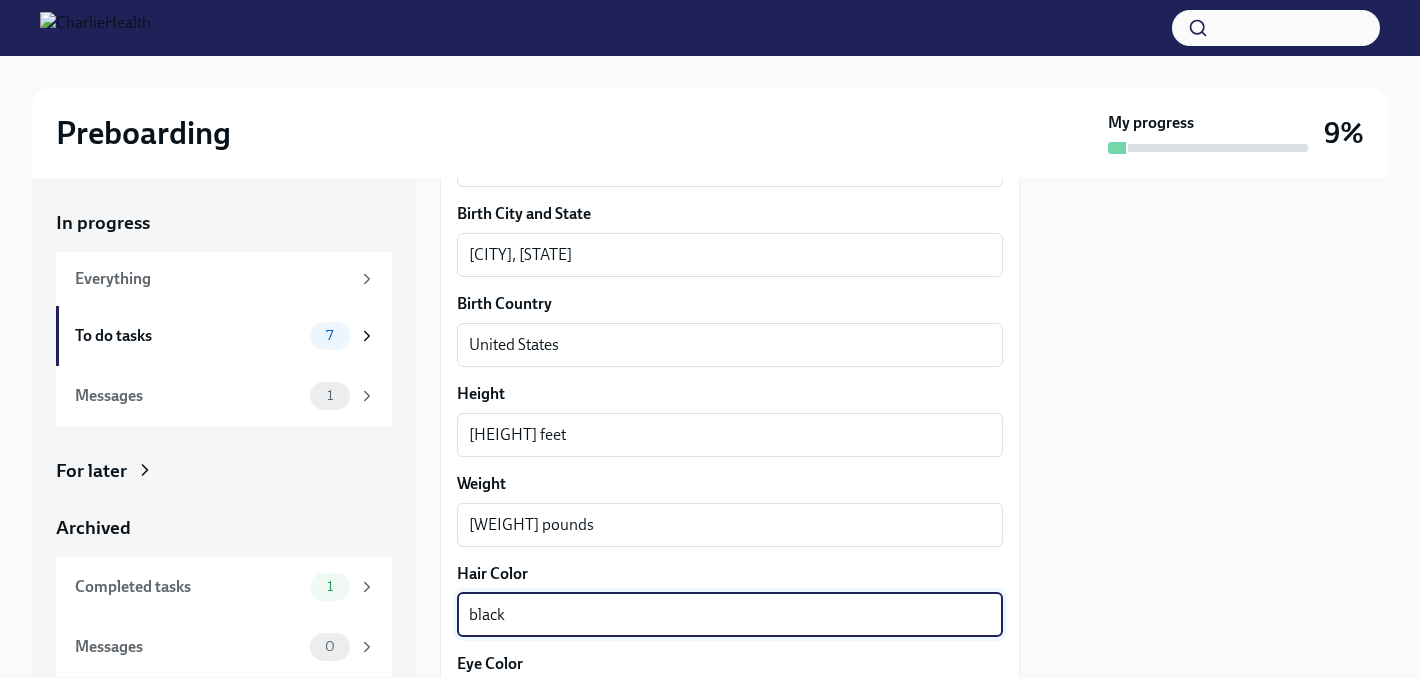 type on "black" 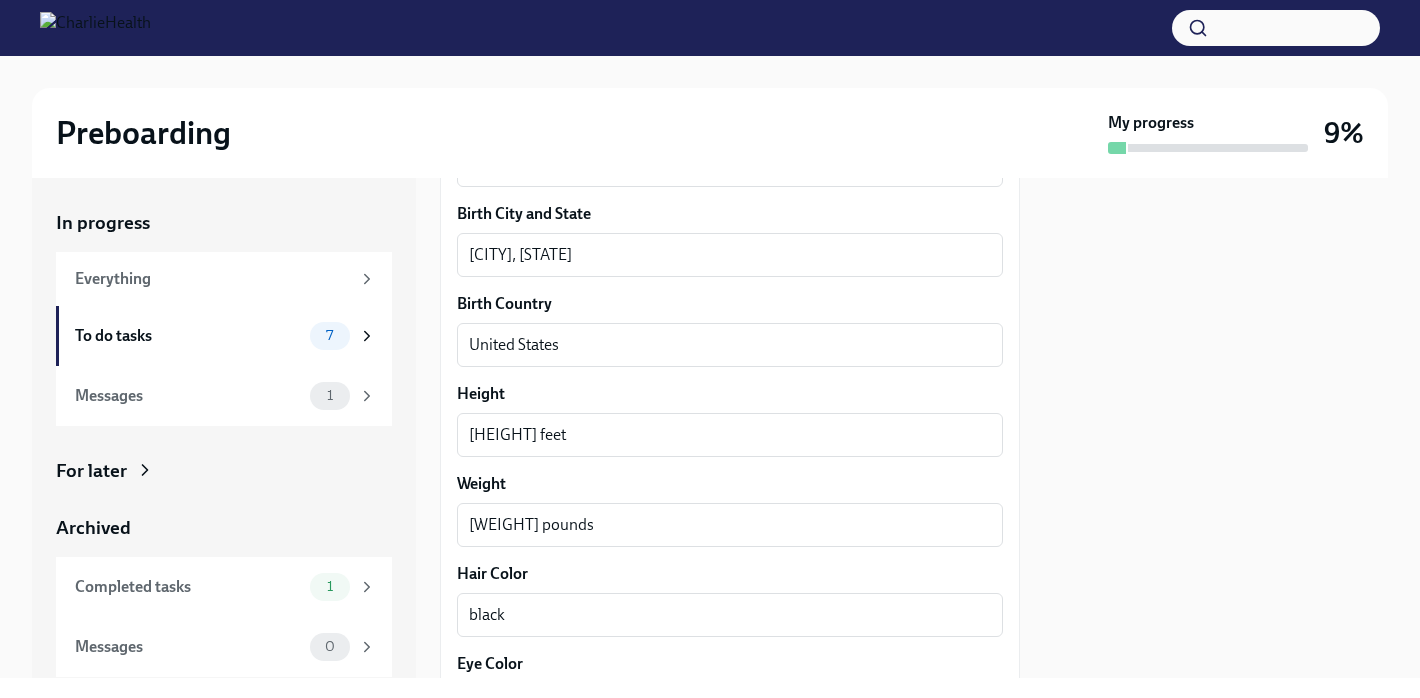 click at bounding box center (1216, 428) 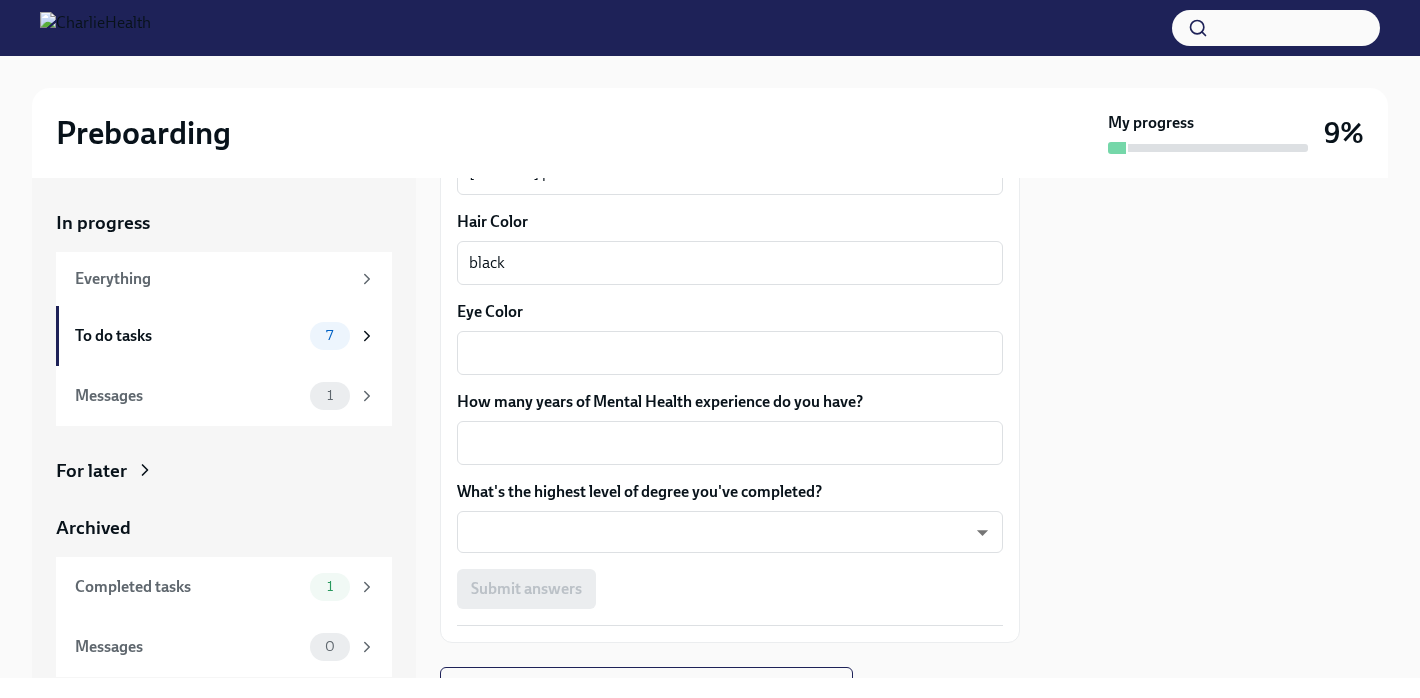 scroll, scrollTop: 1953, scrollLeft: 0, axis: vertical 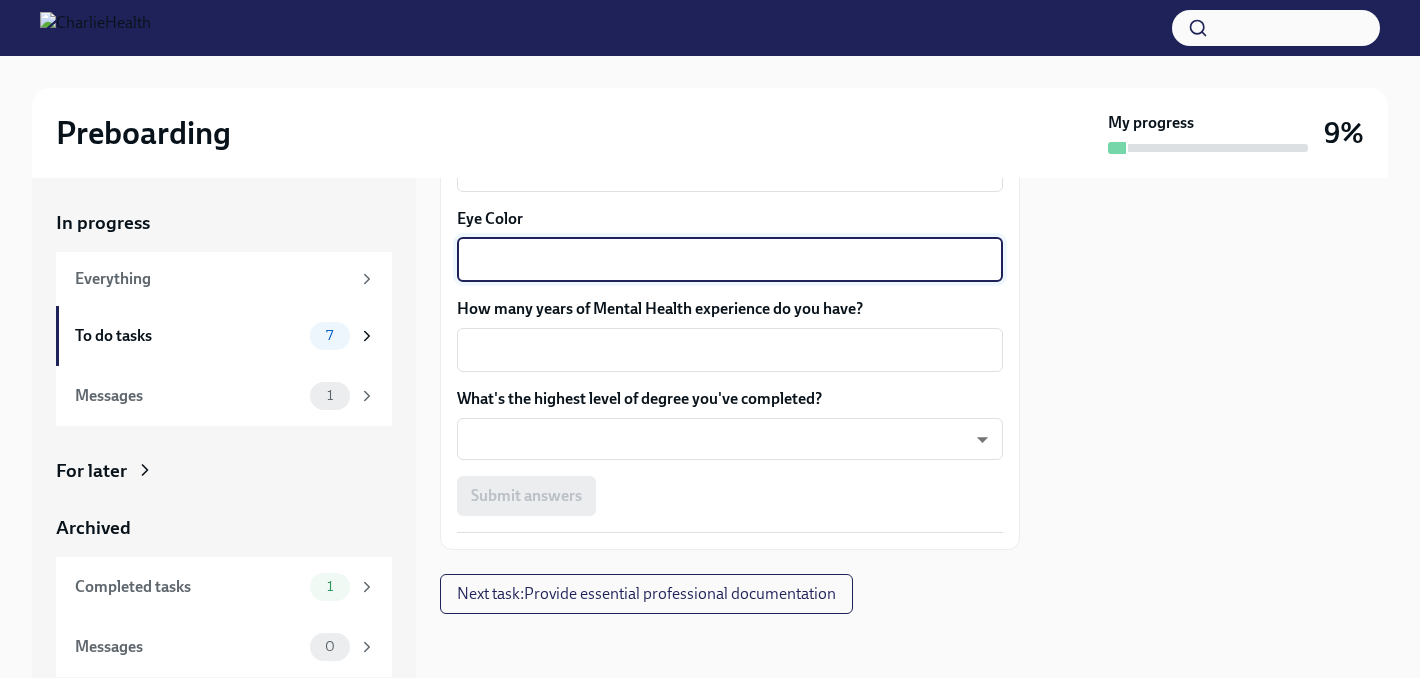 click on "Eye Color" at bounding box center [730, 260] 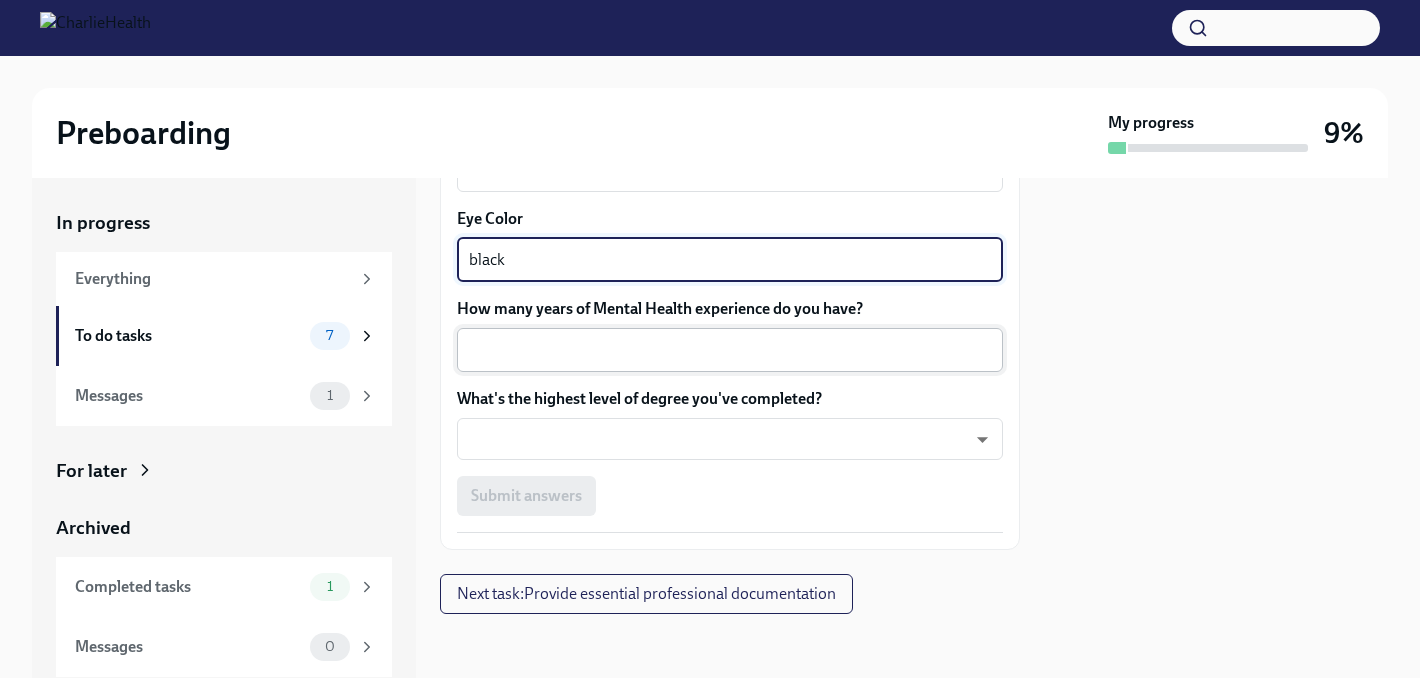 type on "black" 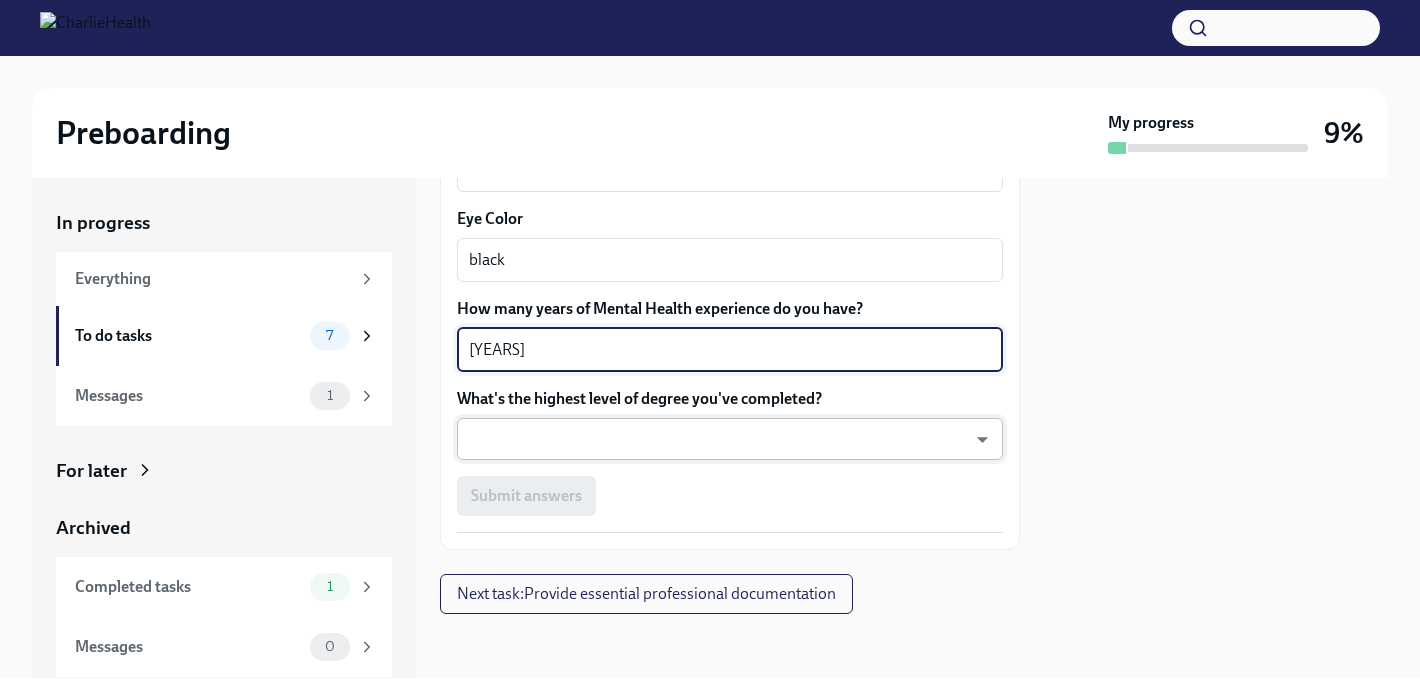 type on "[YEARS]" 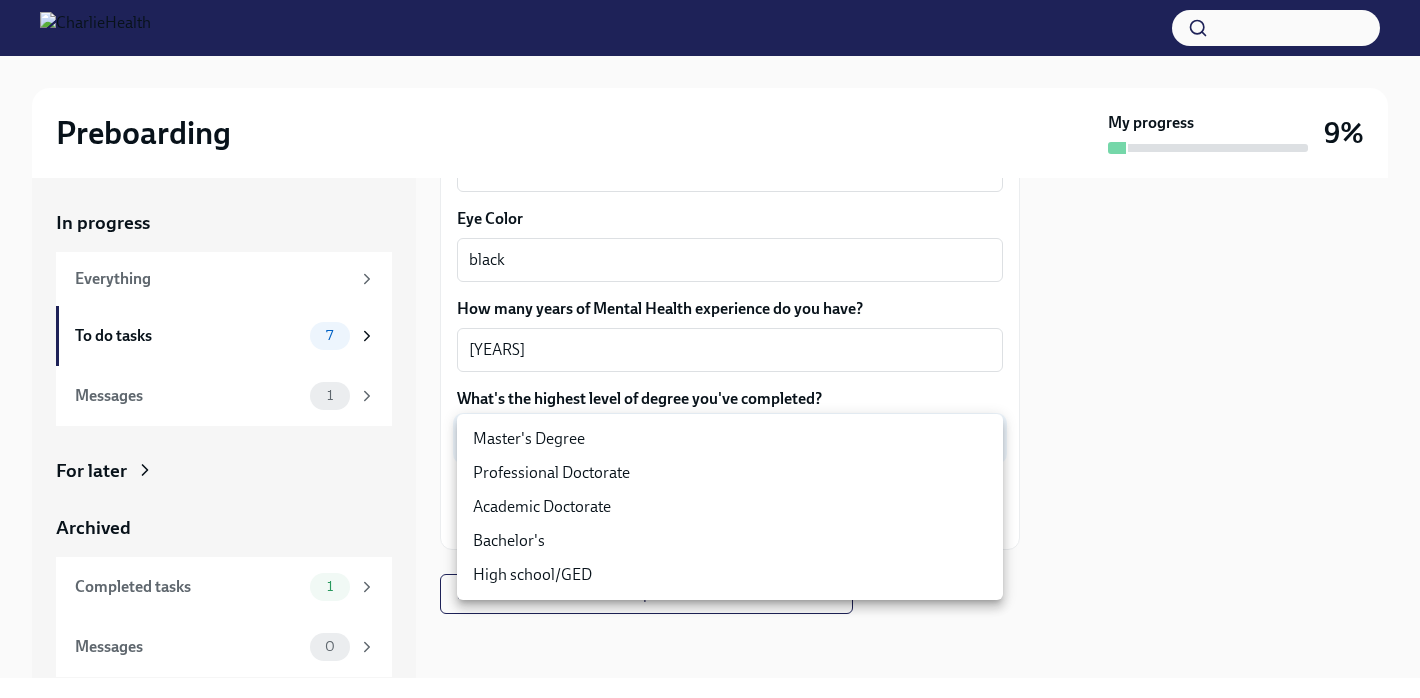 click on "Master's Degree" at bounding box center [730, 439] 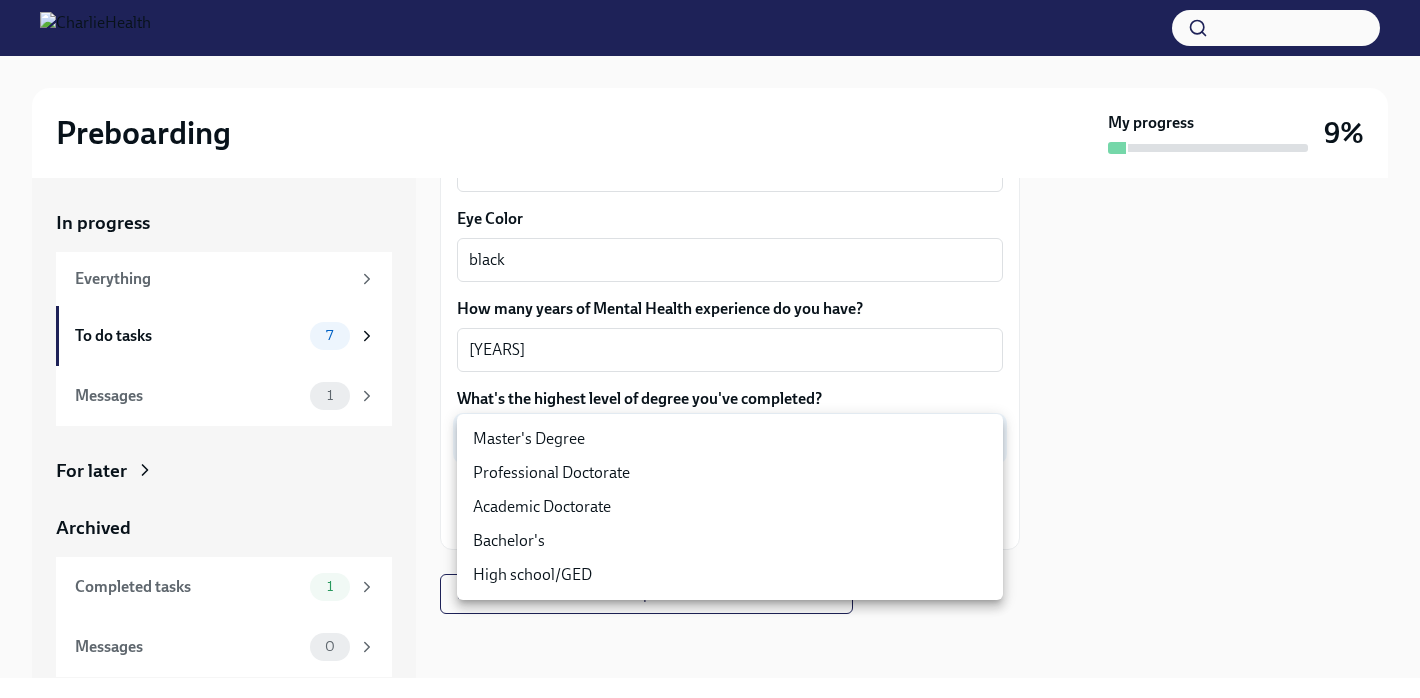 type on "2vBr-ghkD" 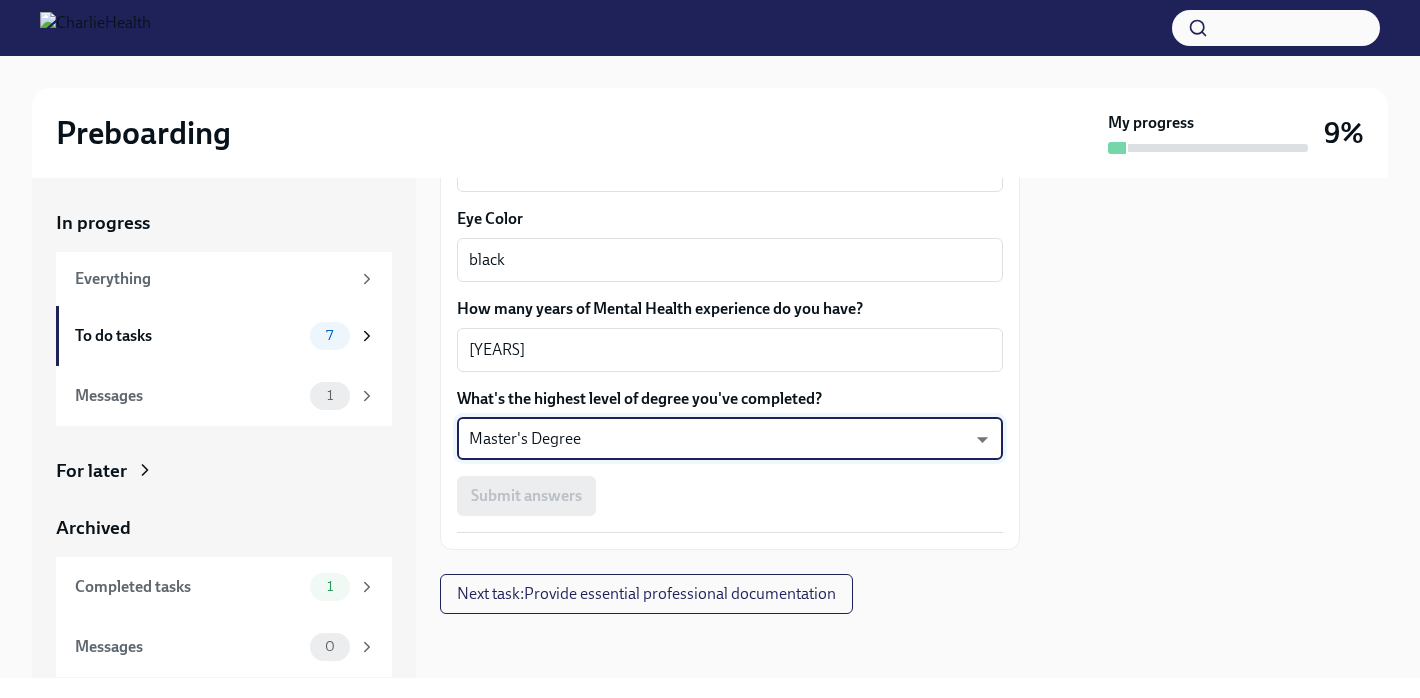 click at bounding box center [1216, 428] 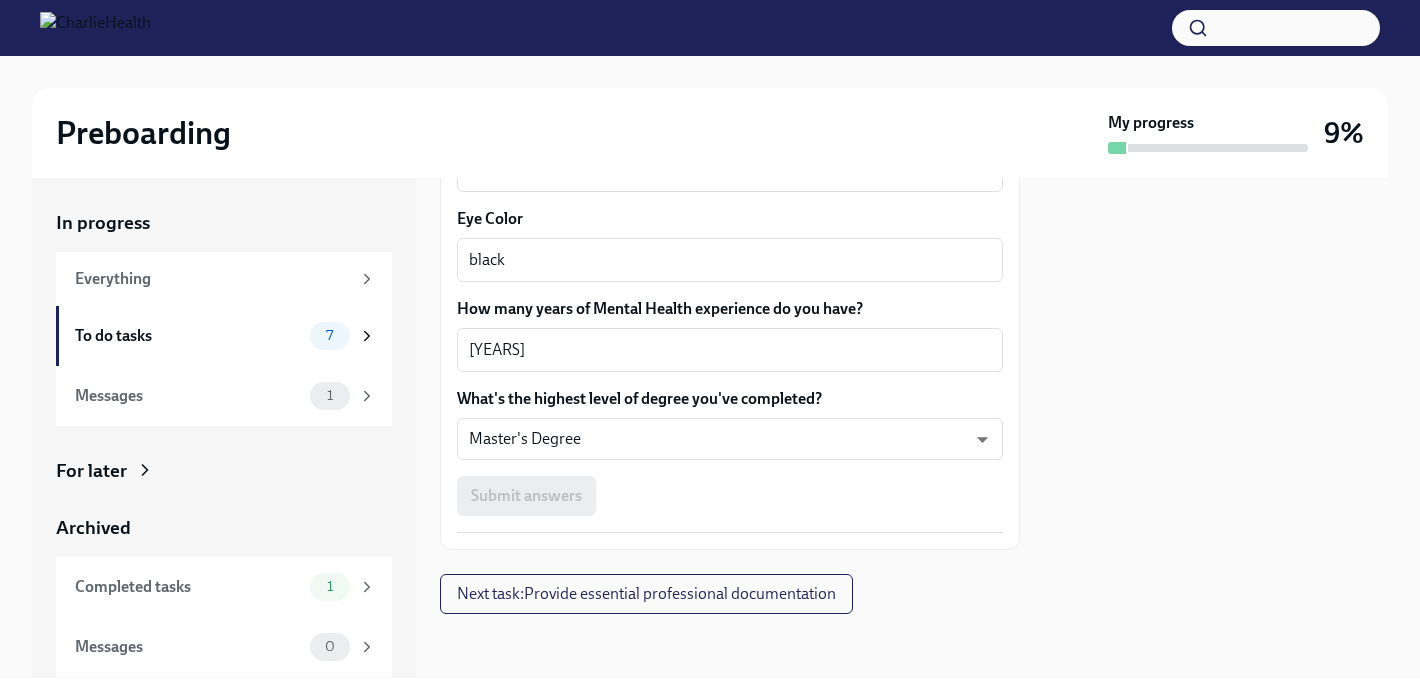 click on "Submit answers" at bounding box center (730, 496) 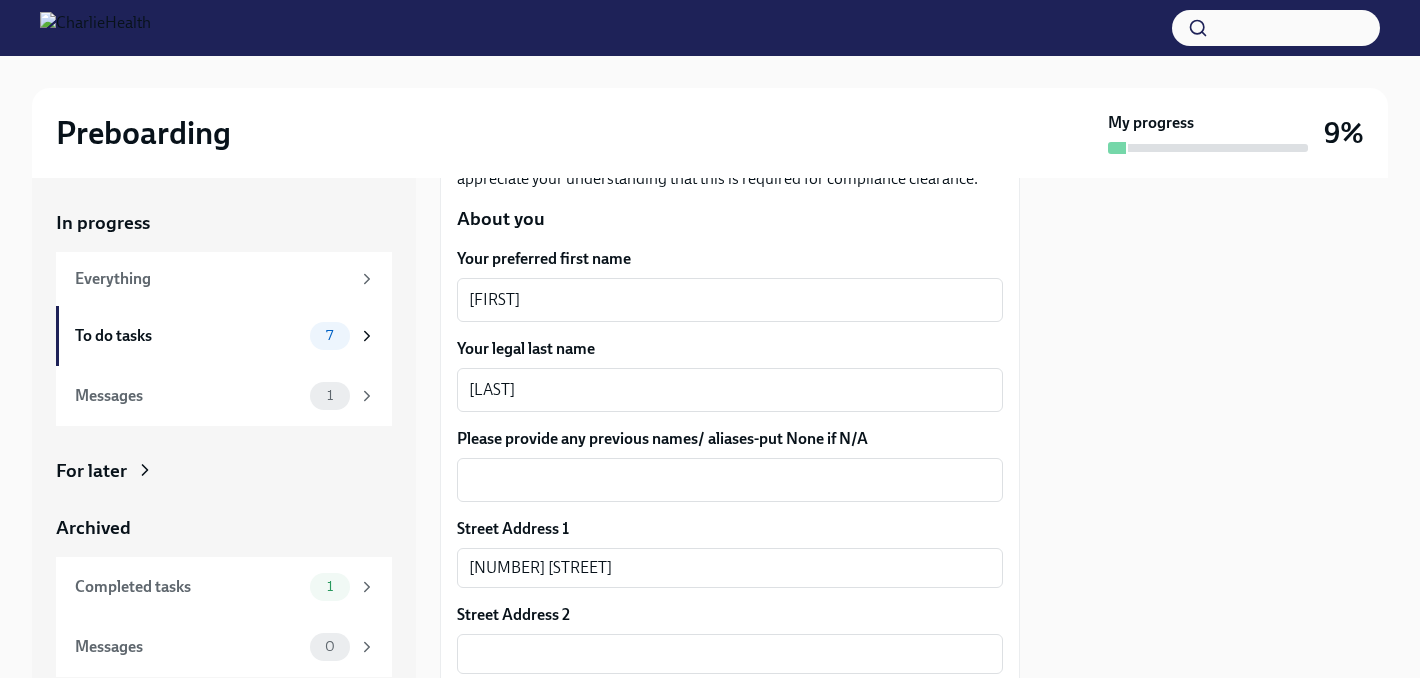 scroll, scrollTop: 333, scrollLeft: 0, axis: vertical 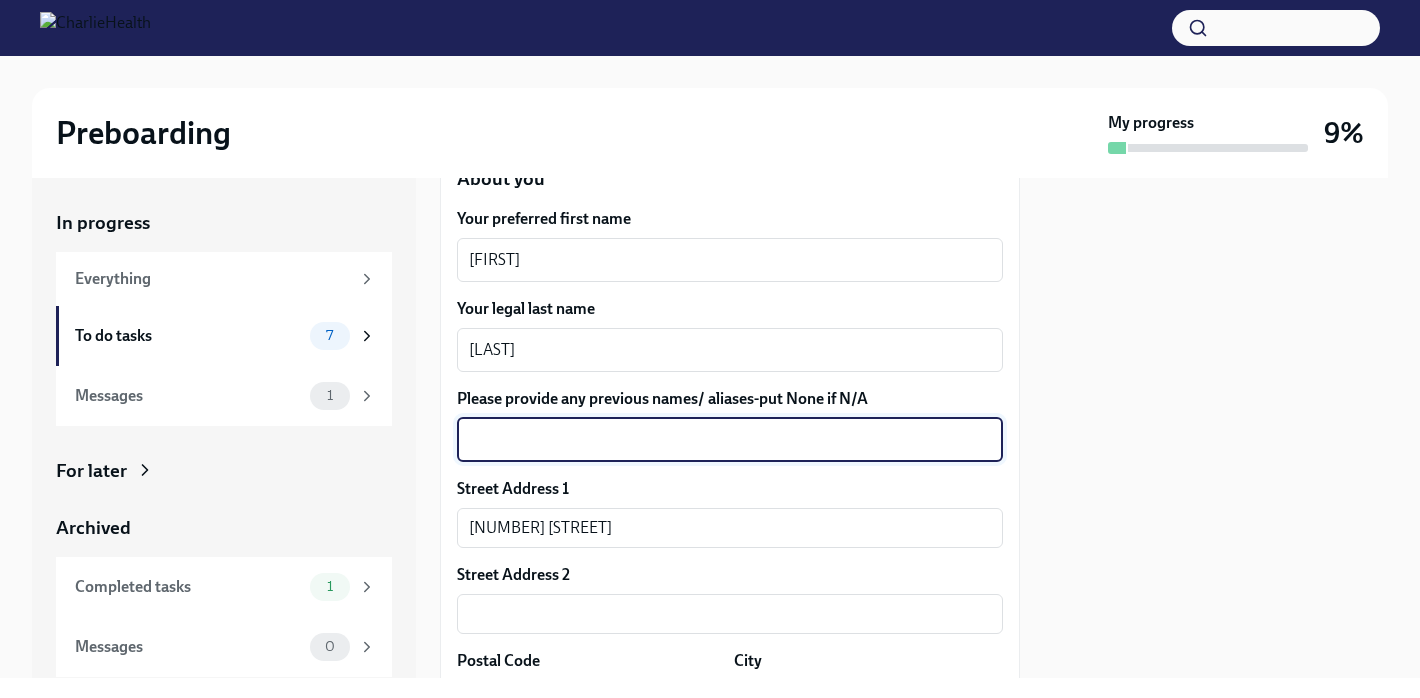 click on "Please provide any previous names/ aliases-put None if N/A" at bounding box center [730, 440] 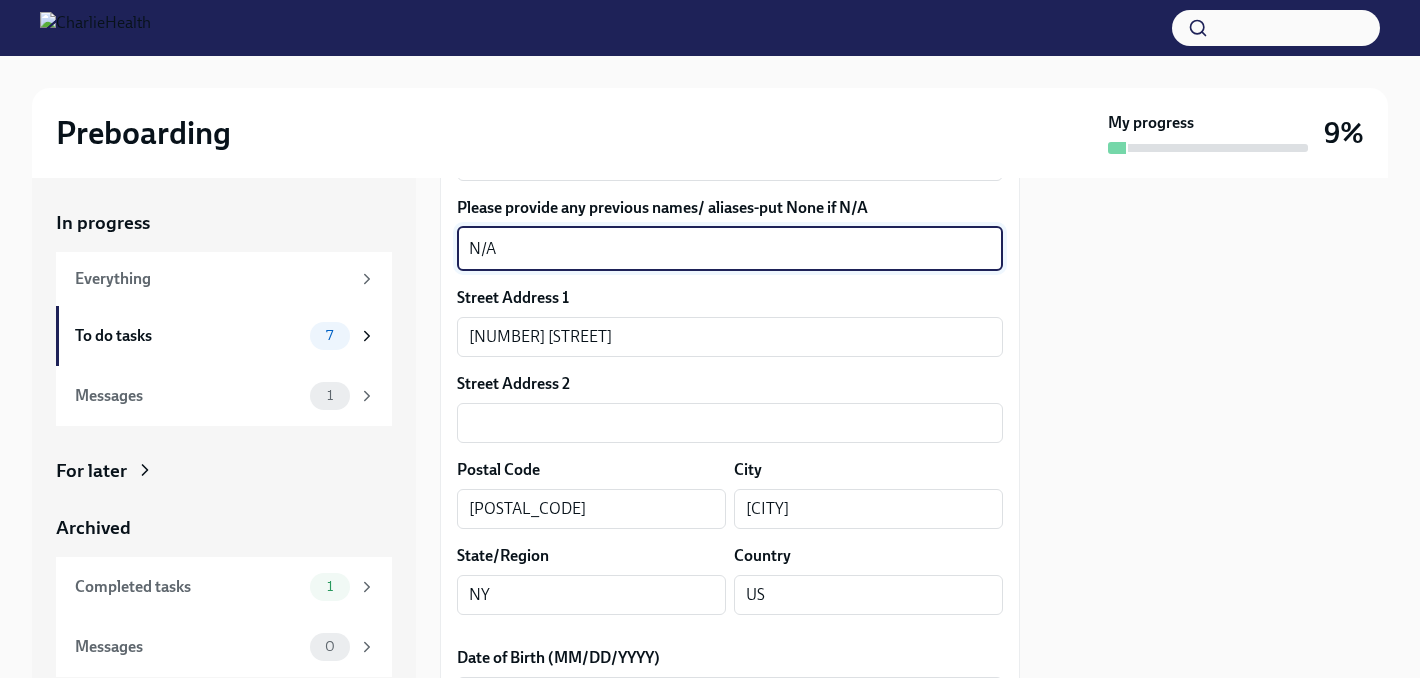 scroll, scrollTop: 525, scrollLeft: 0, axis: vertical 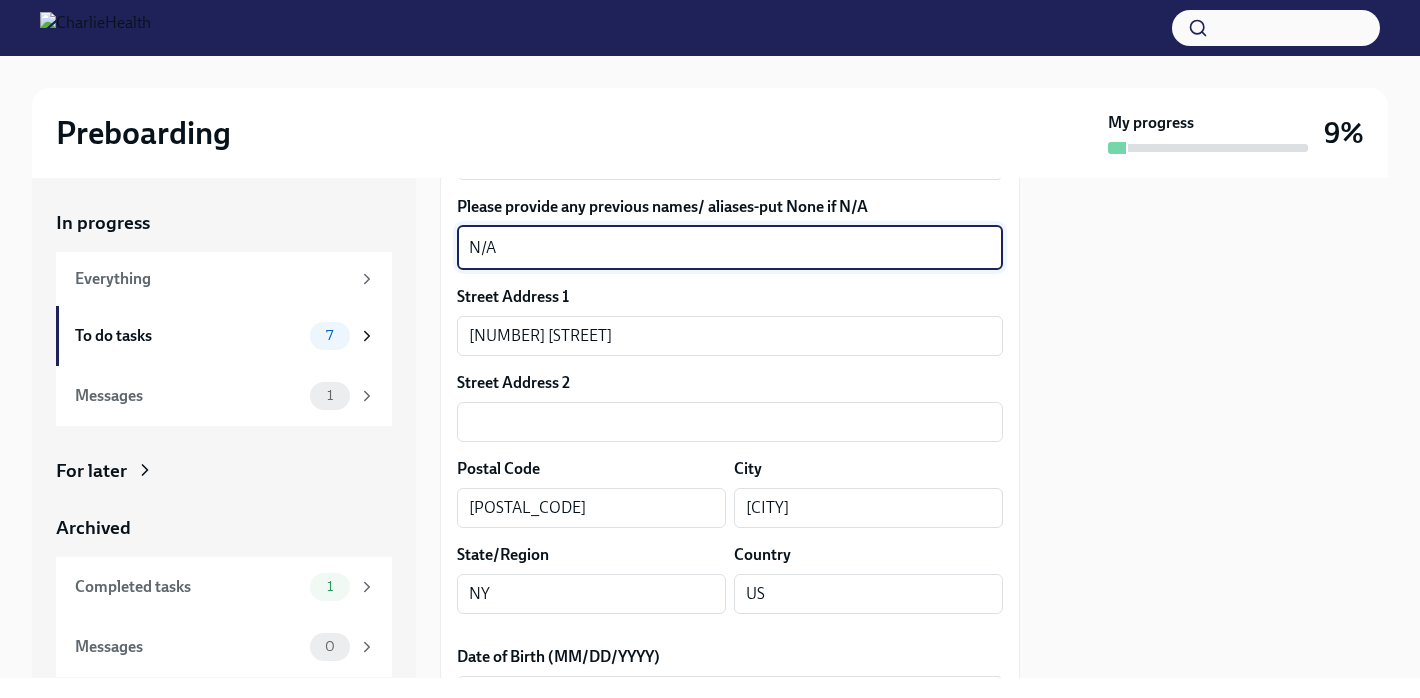 type on "N/A" 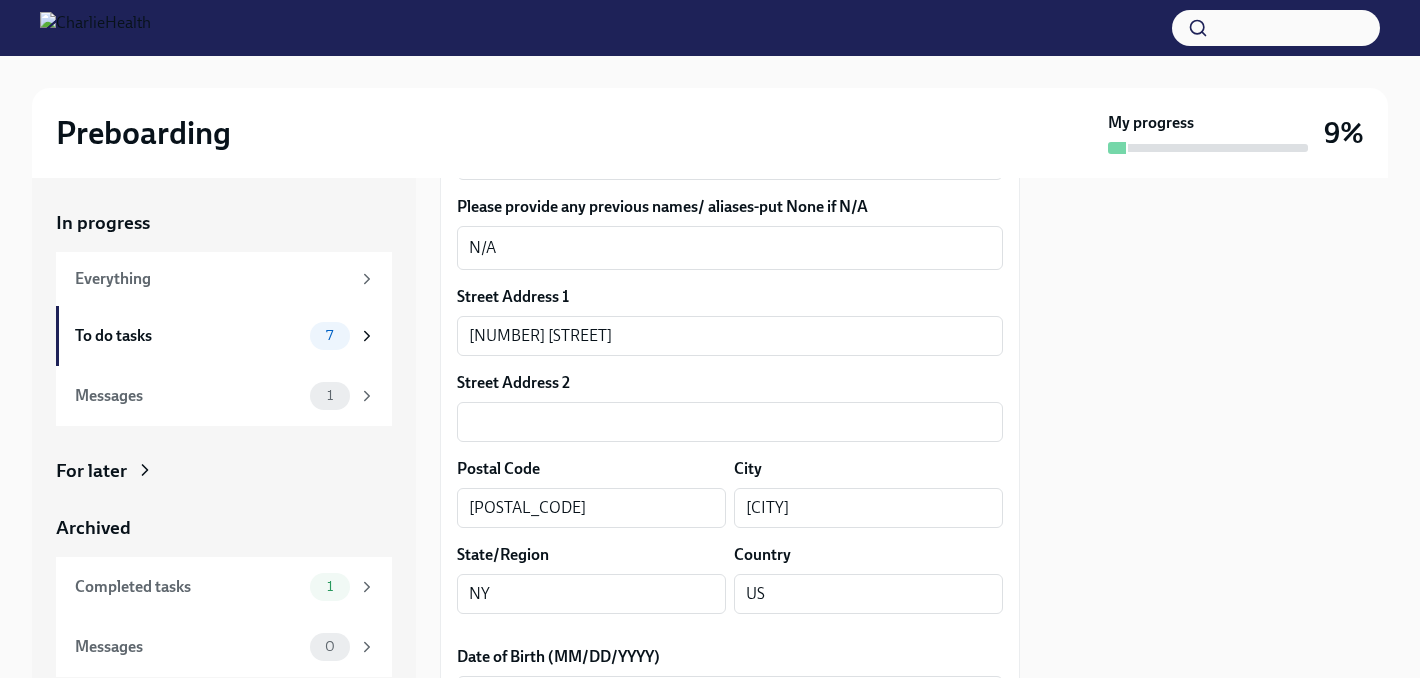 click at bounding box center [1216, 428] 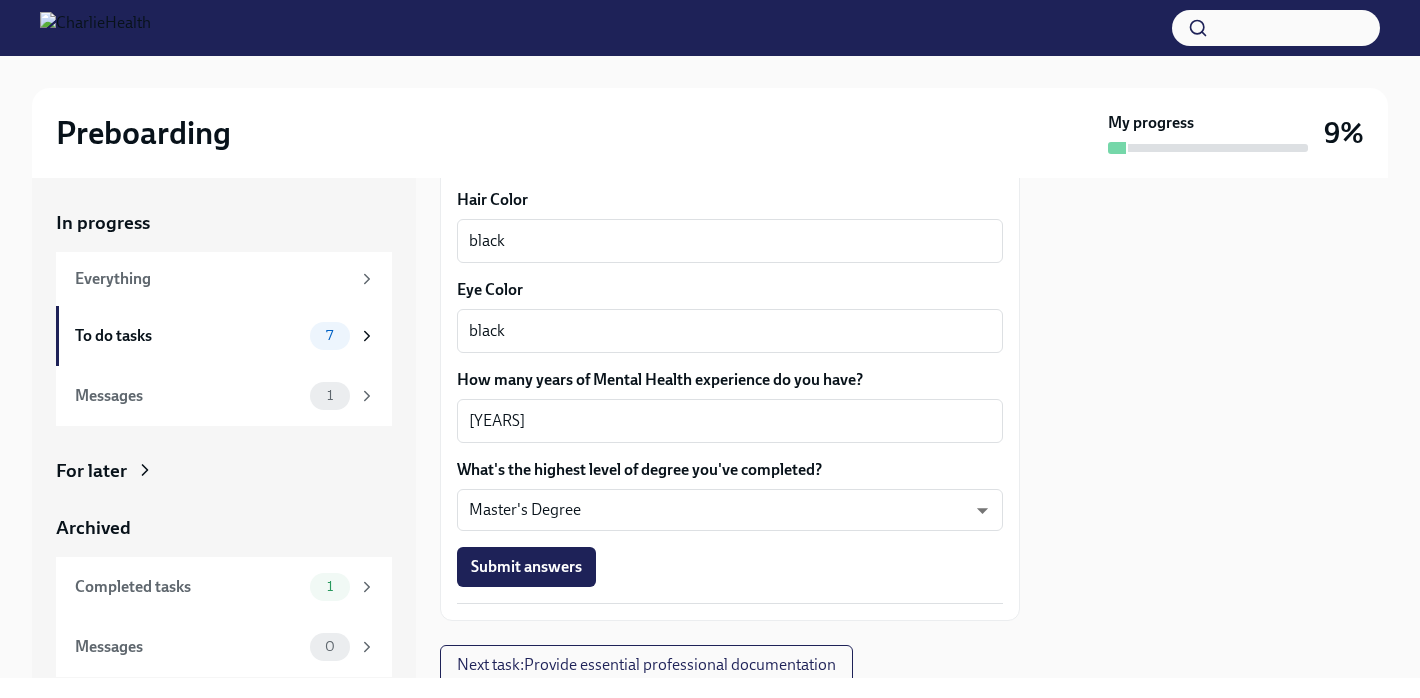 scroll, scrollTop: 1953, scrollLeft: 0, axis: vertical 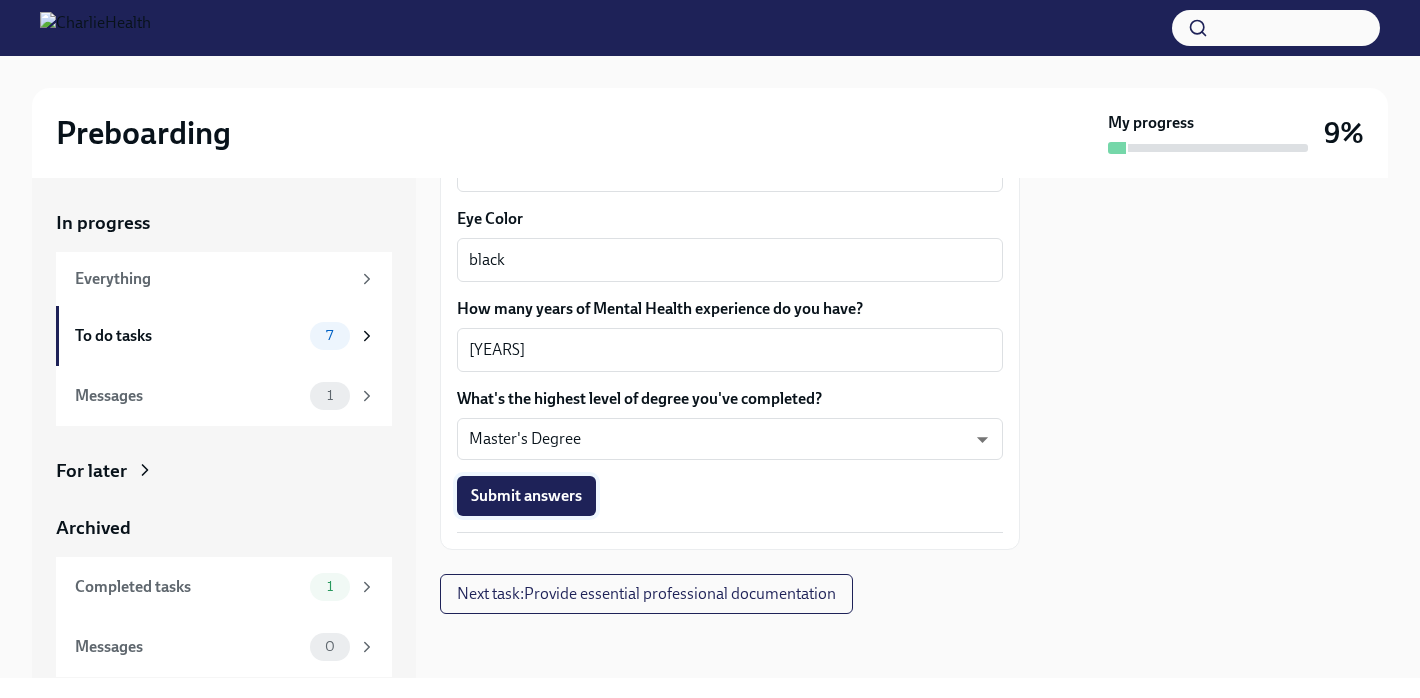 click on "Submit answers" at bounding box center (526, 496) 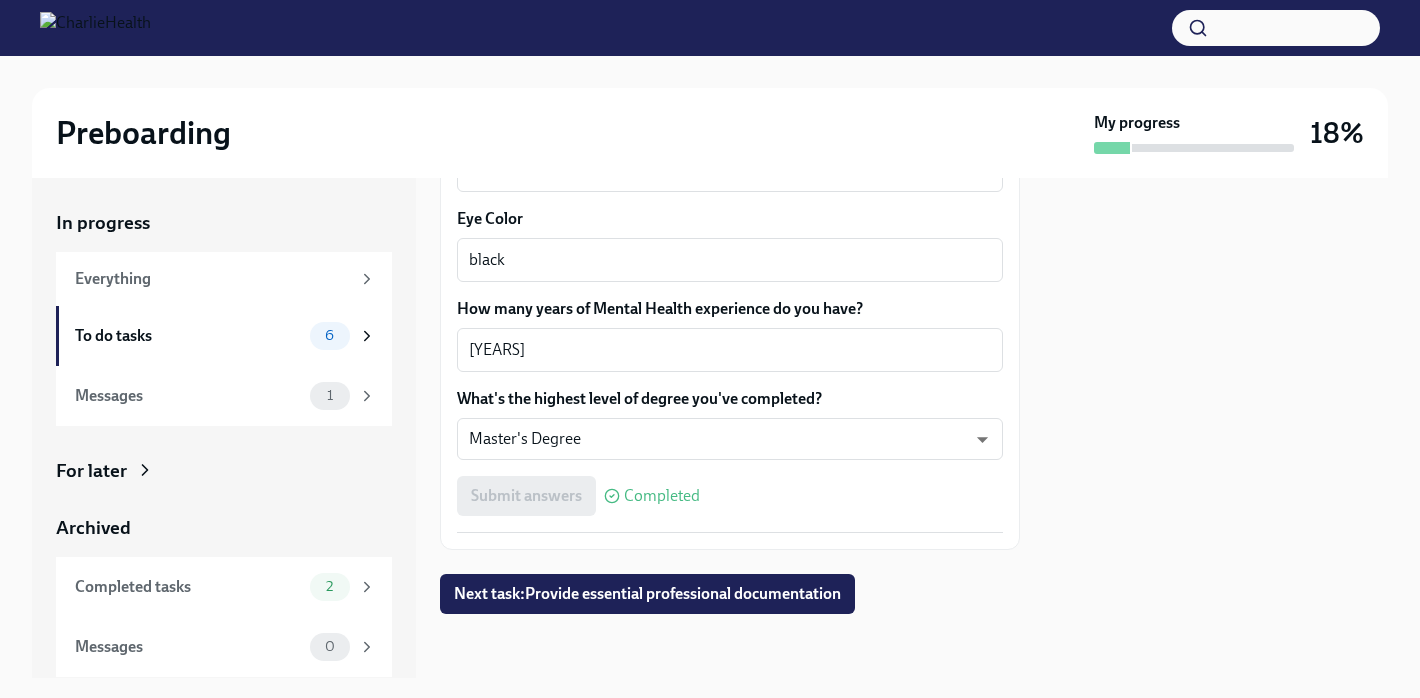 click at bounding box center (730, 646) 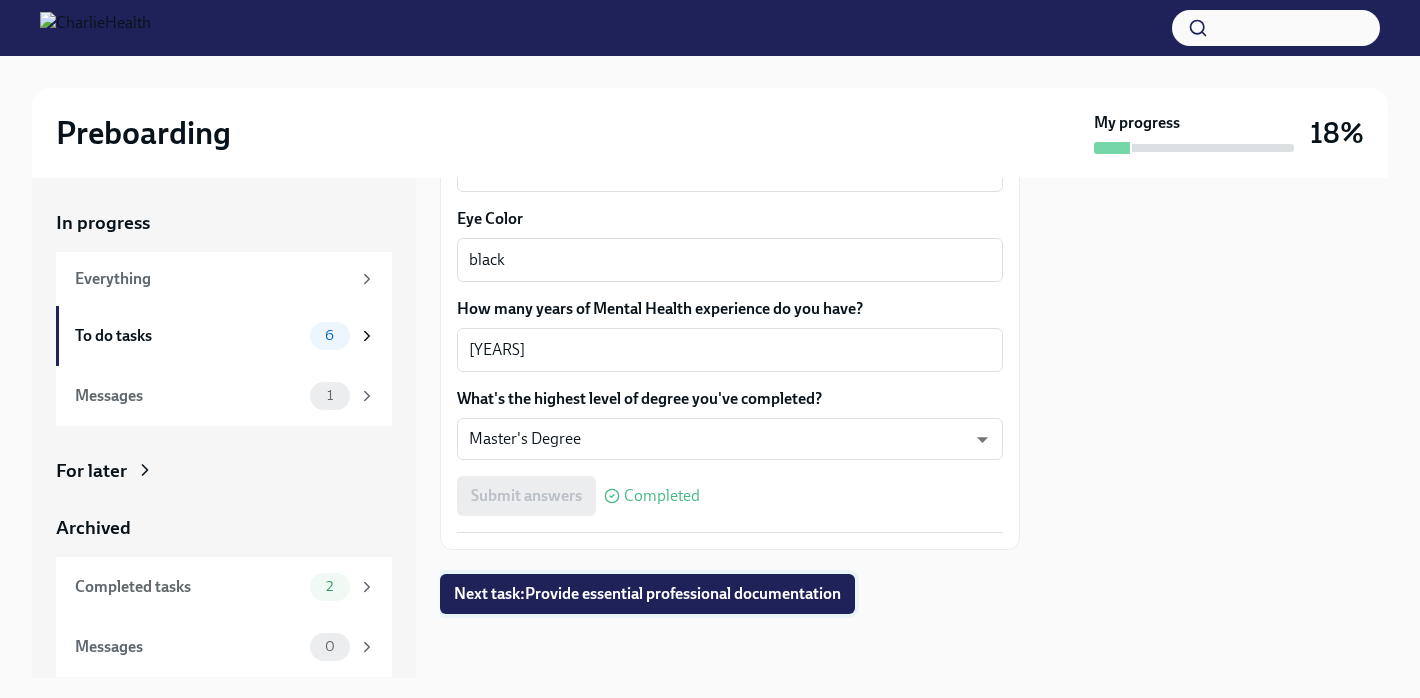 click on "Next task :  Provide essential professional documentation" at bounding box center [647, 594] 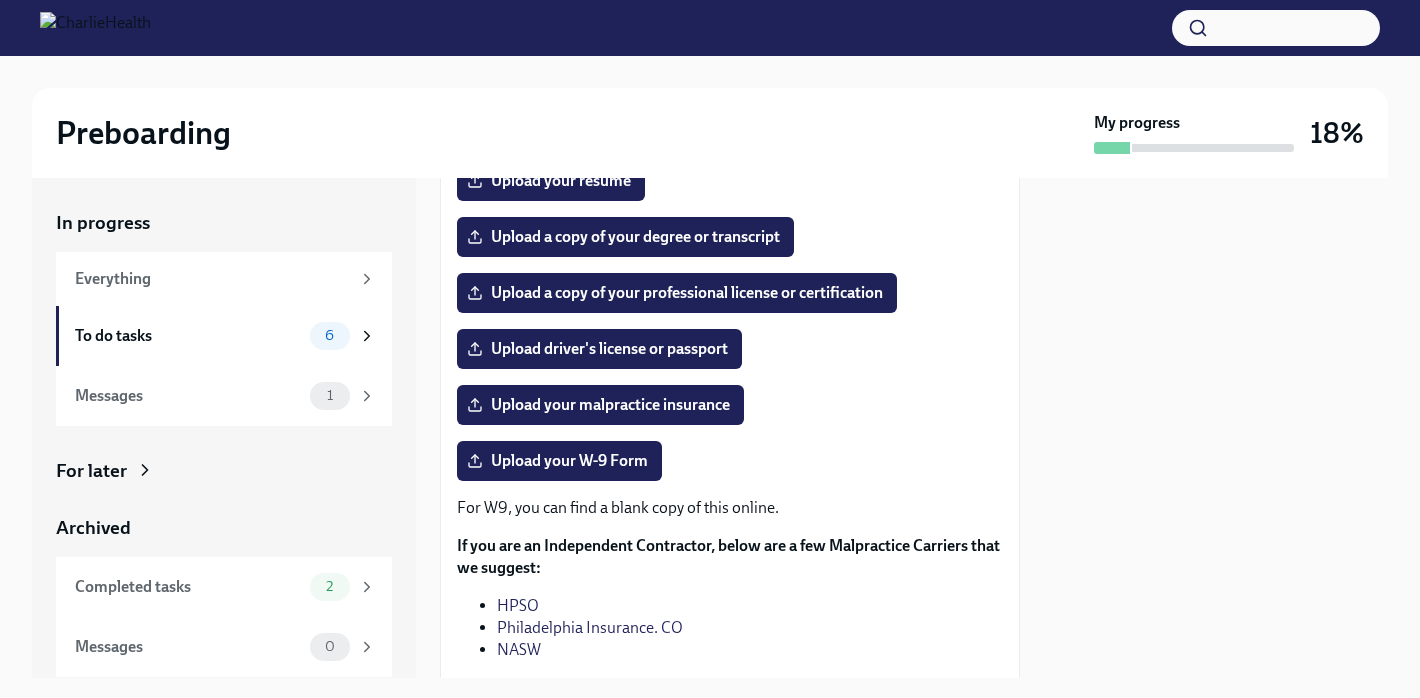 scroll, scrollTop: 346, scrollLeft: 0, axis: vertical 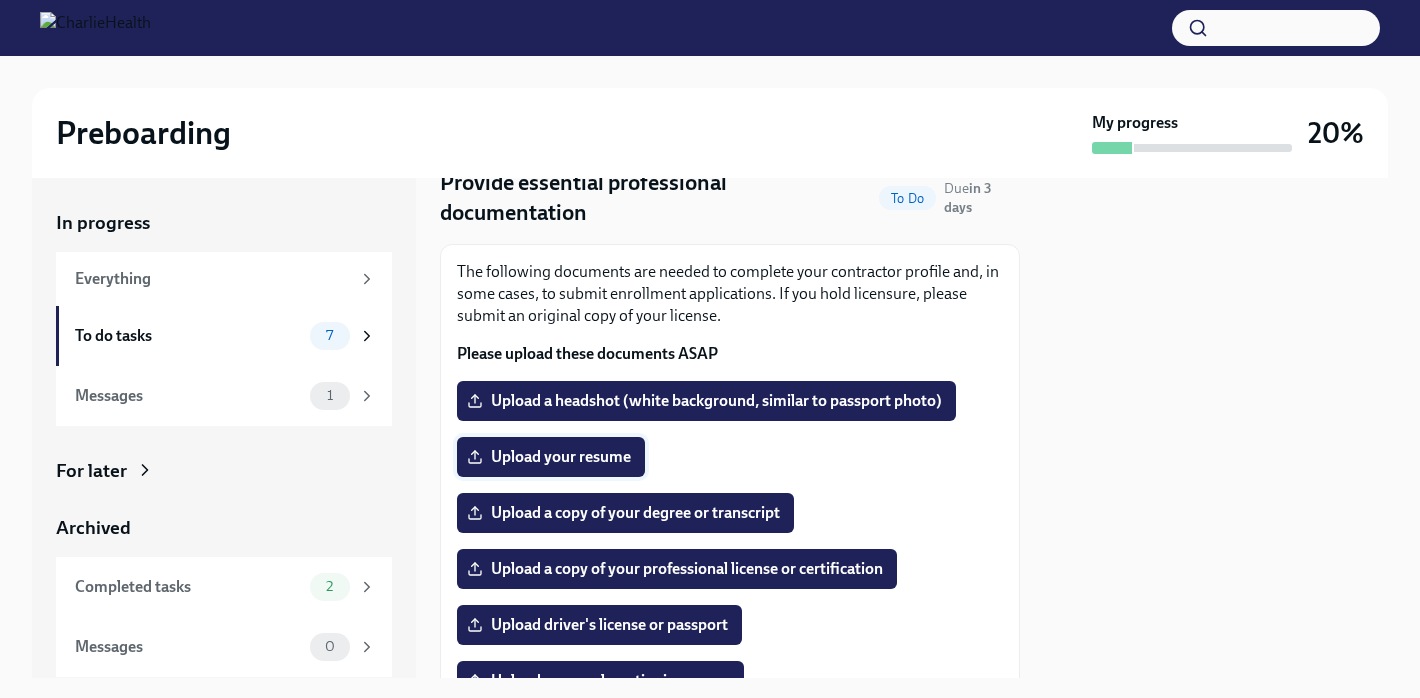 click on "Upload your resume" at bounding box center [551, 457] 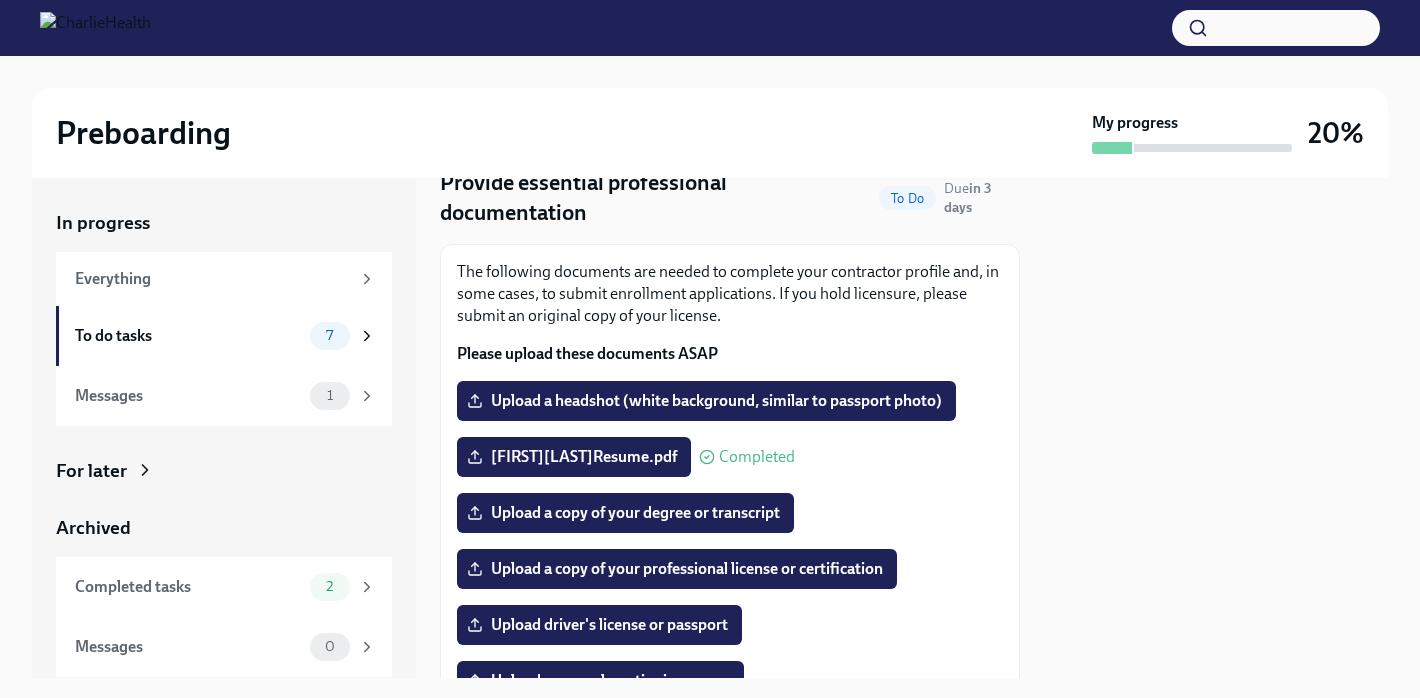 click on "Upload a copy of your professional license or certification" at bounding box center [730, 569] 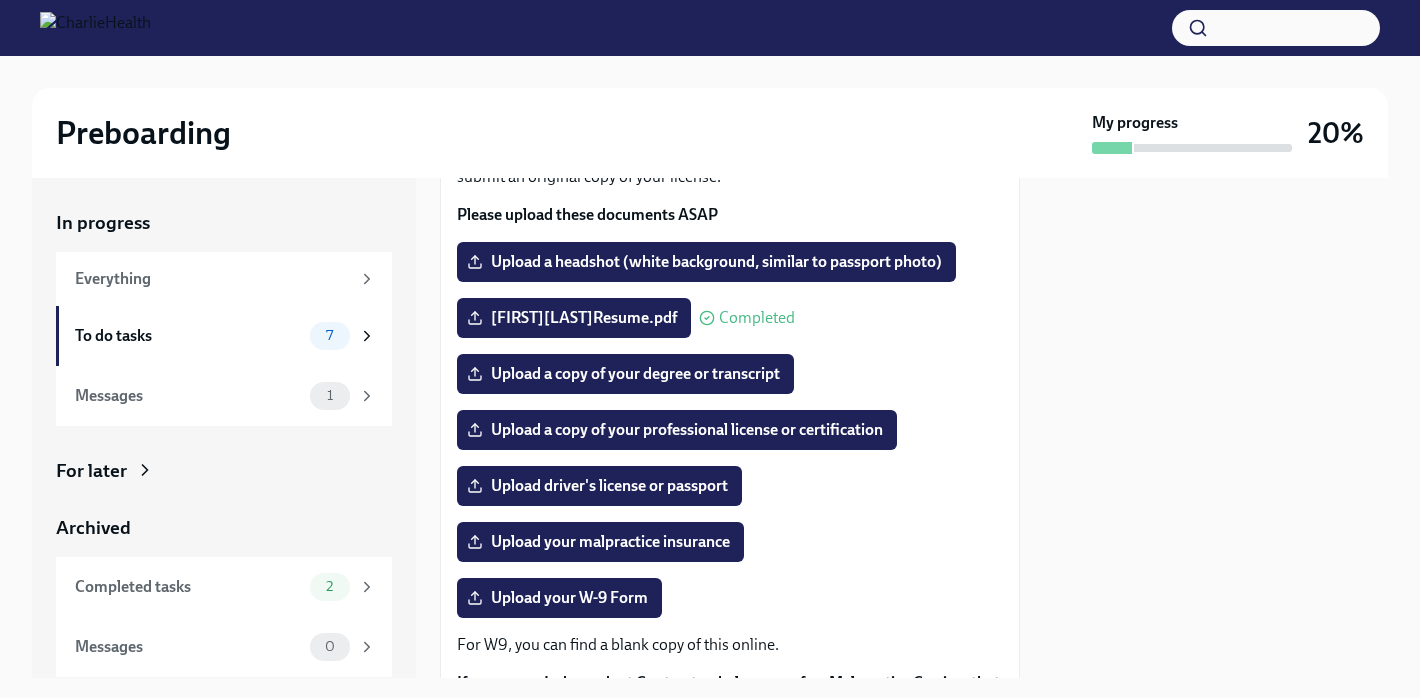 scroll, scrollTop: 224, scrollLeft: 0, axis: vertical 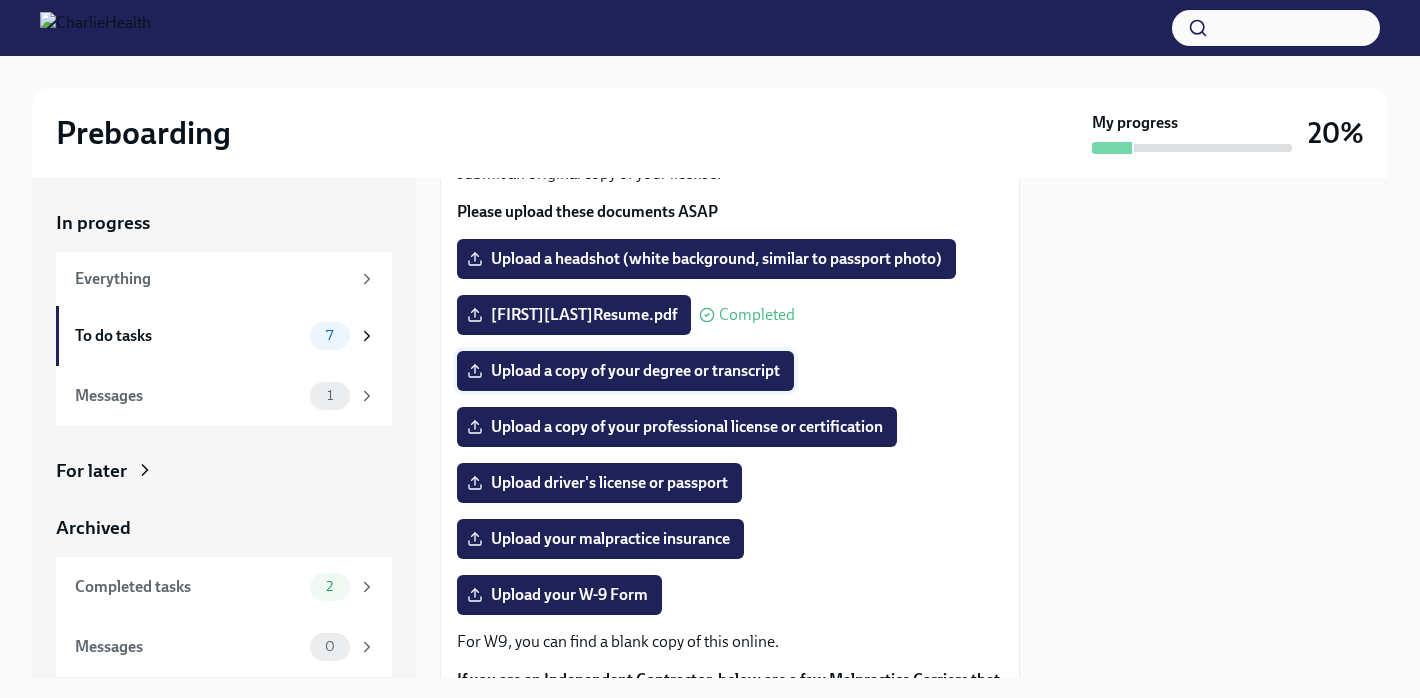 click on "Upload a copy of your degree or transcript" at bounding box center (625, 371) 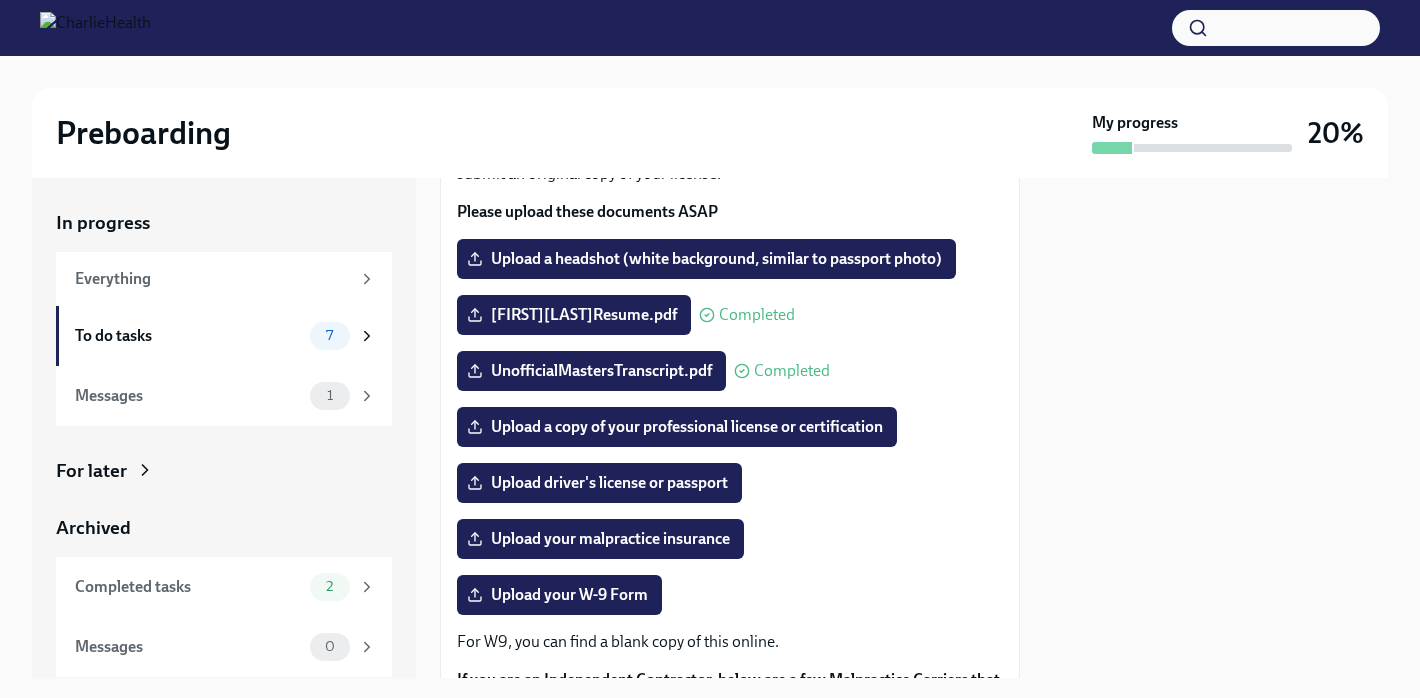 click at bounding box center [1216, 428] 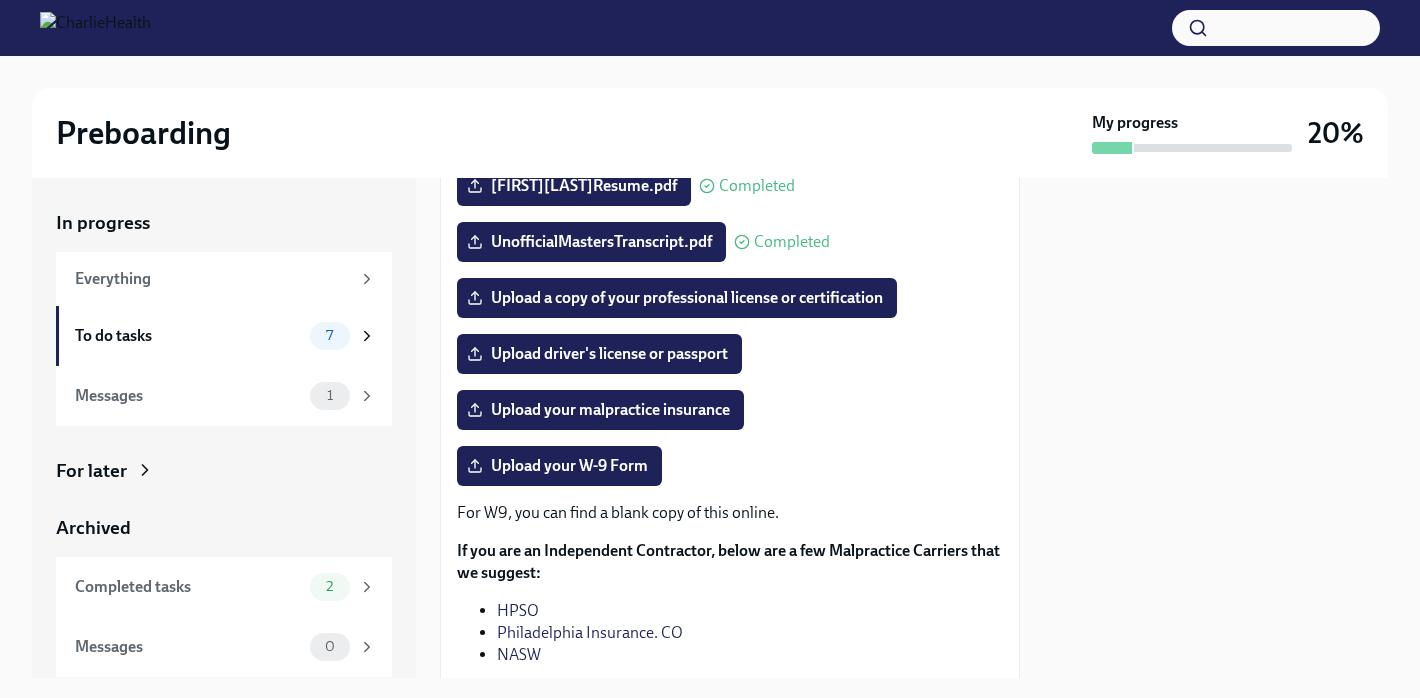 scroll, scrollTop: 293, scrollLeft: 0, axis: vertical 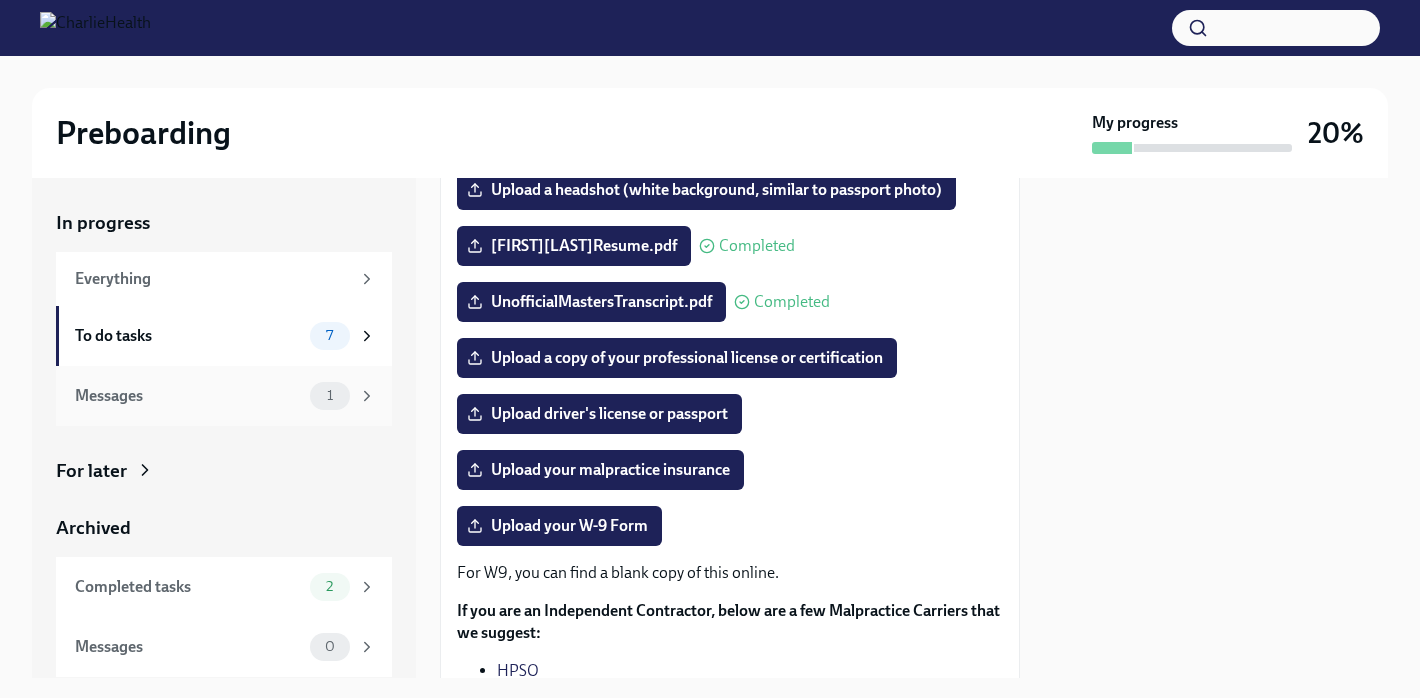 click on "Messages" at bounding box center (188, 396) 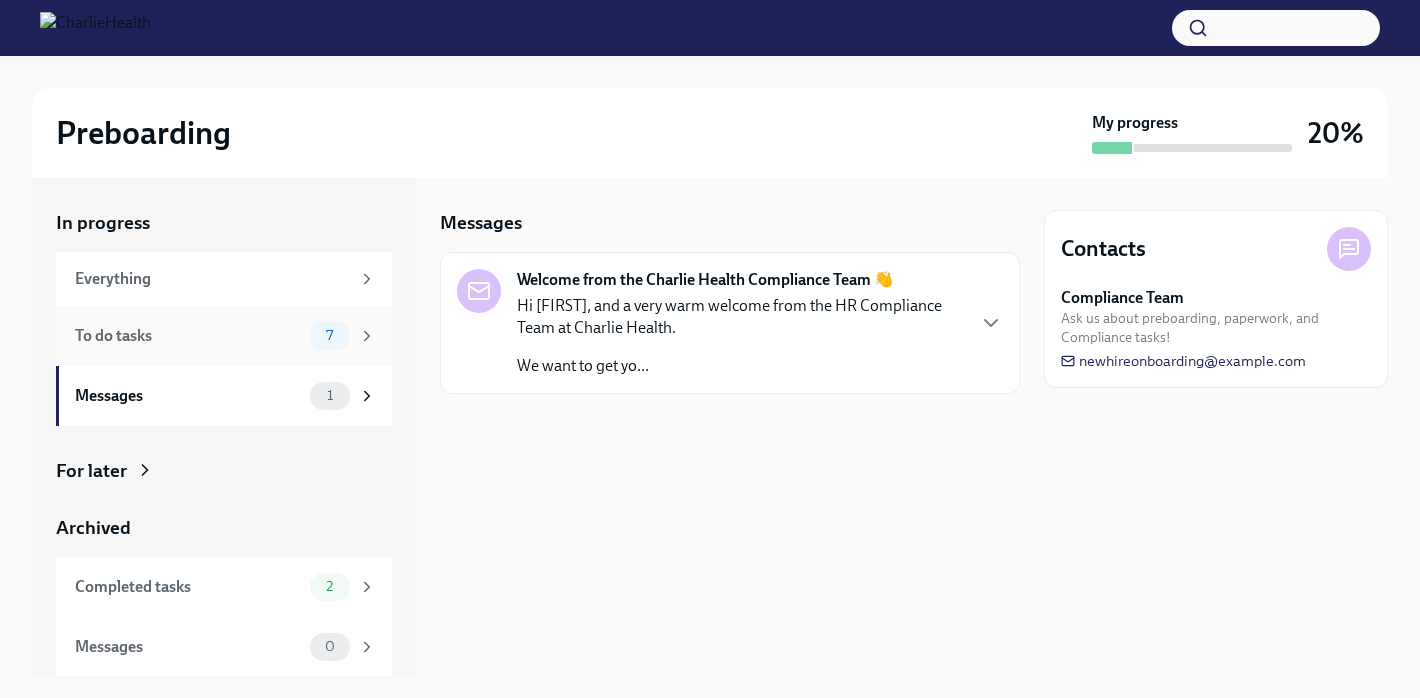 click on "To do tasks" at bounding box center (188, 336) 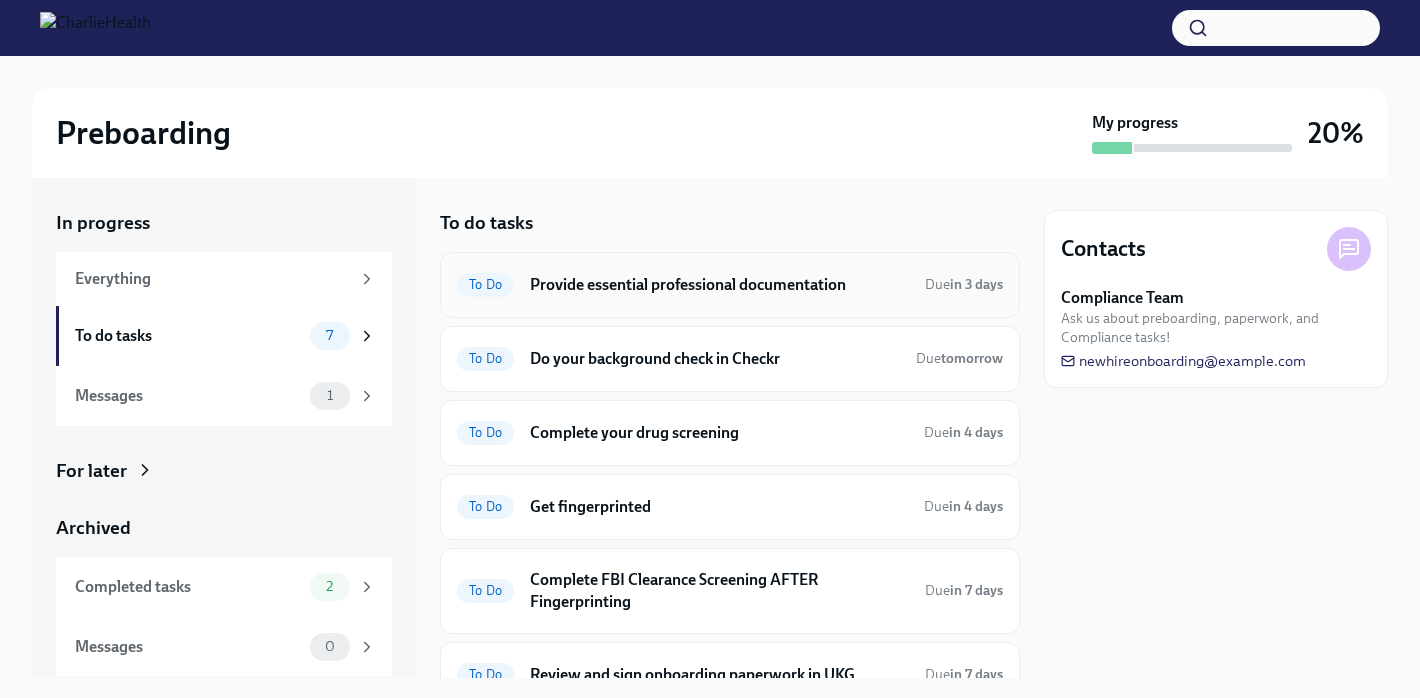 click on "Provide essential professional documentation" at bounding box center [719, 285] 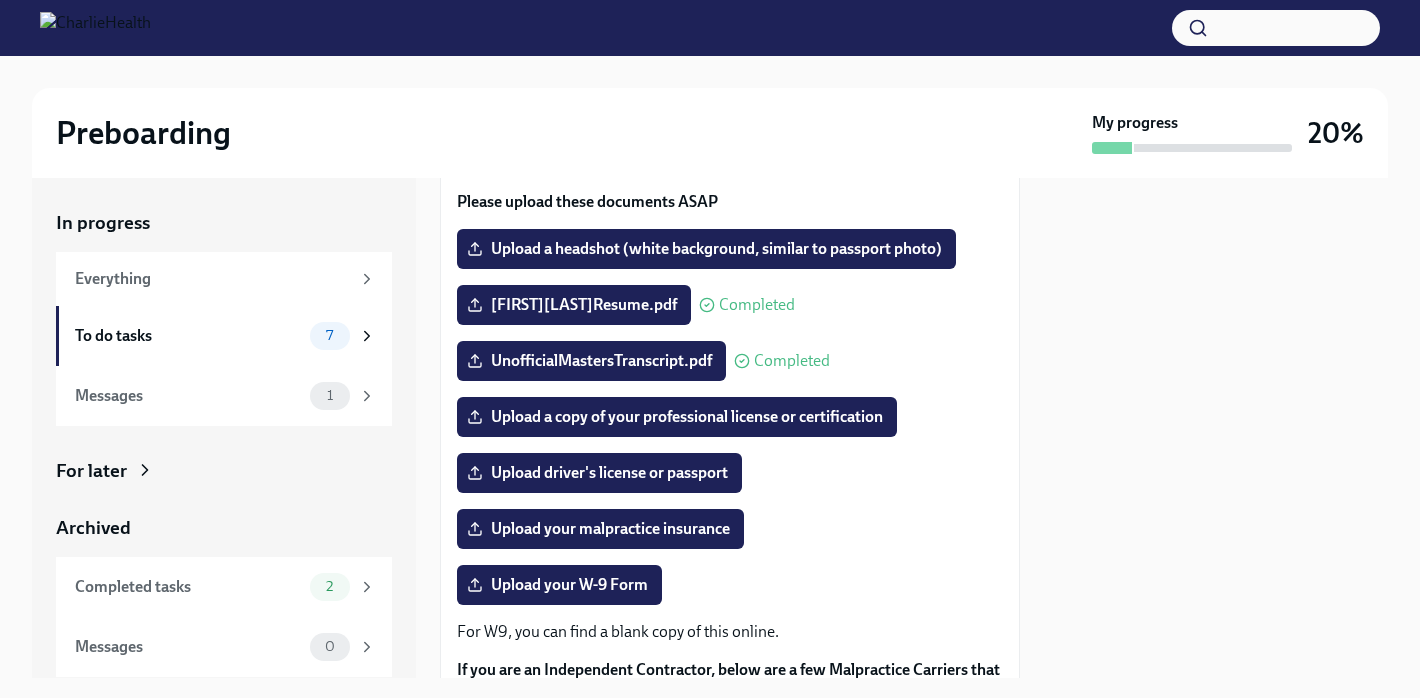 scroll, scrollTop: 238, scrollLeft: 0, axis: vertical 